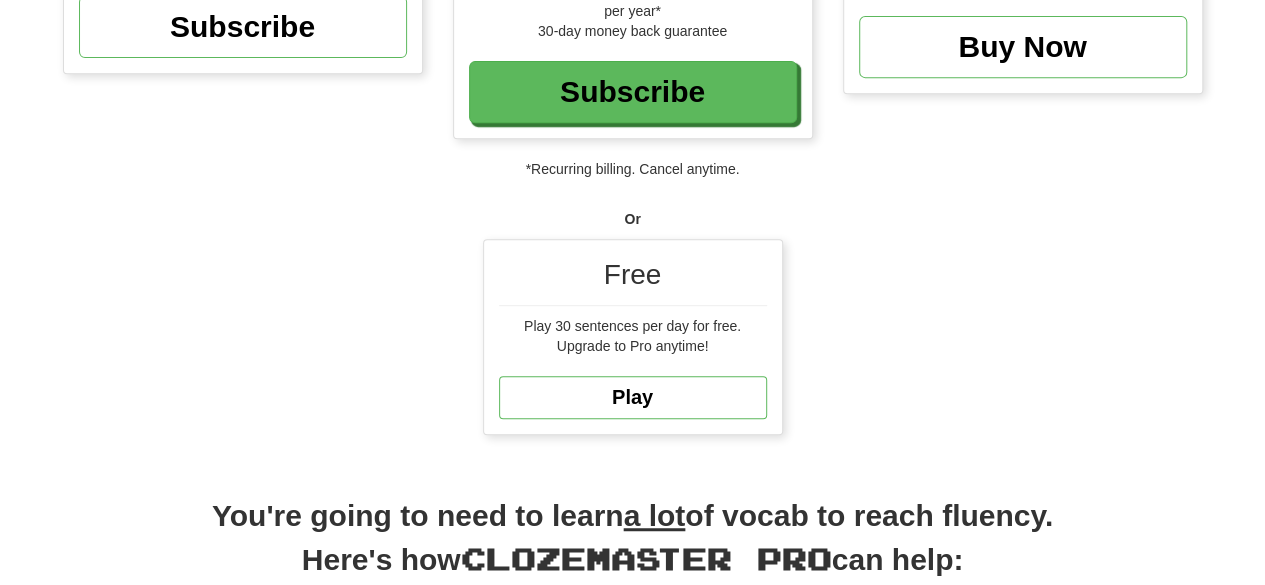 scroll, scrollTop: 410, scrollLeft: 0, axis: vertical 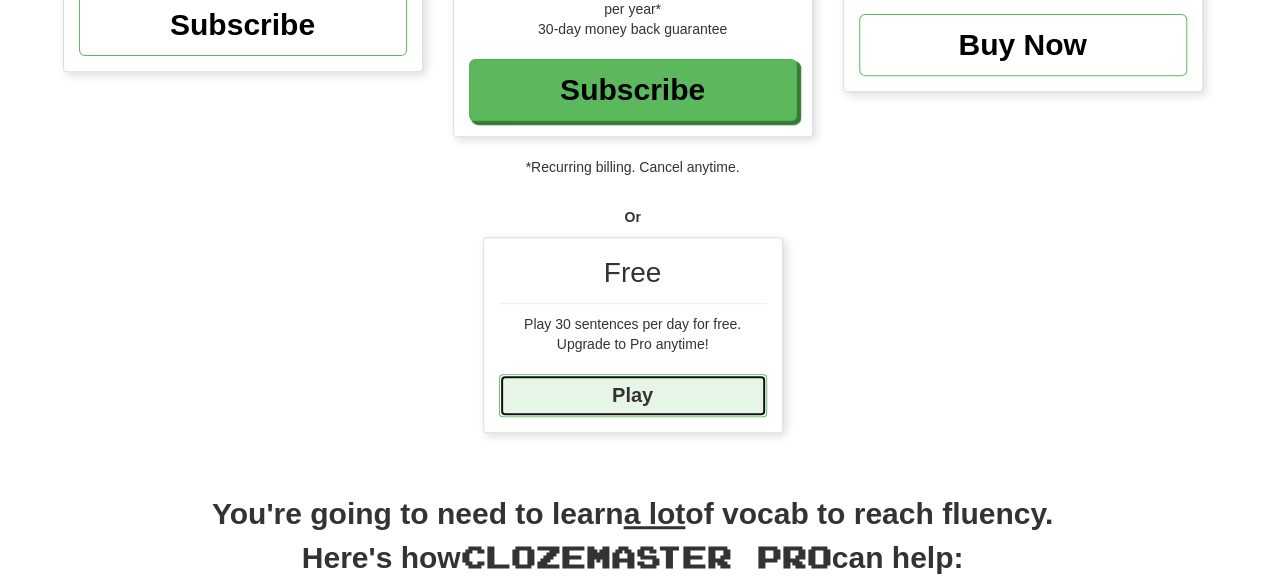 click on "Play" at bounding box center (633, 395) 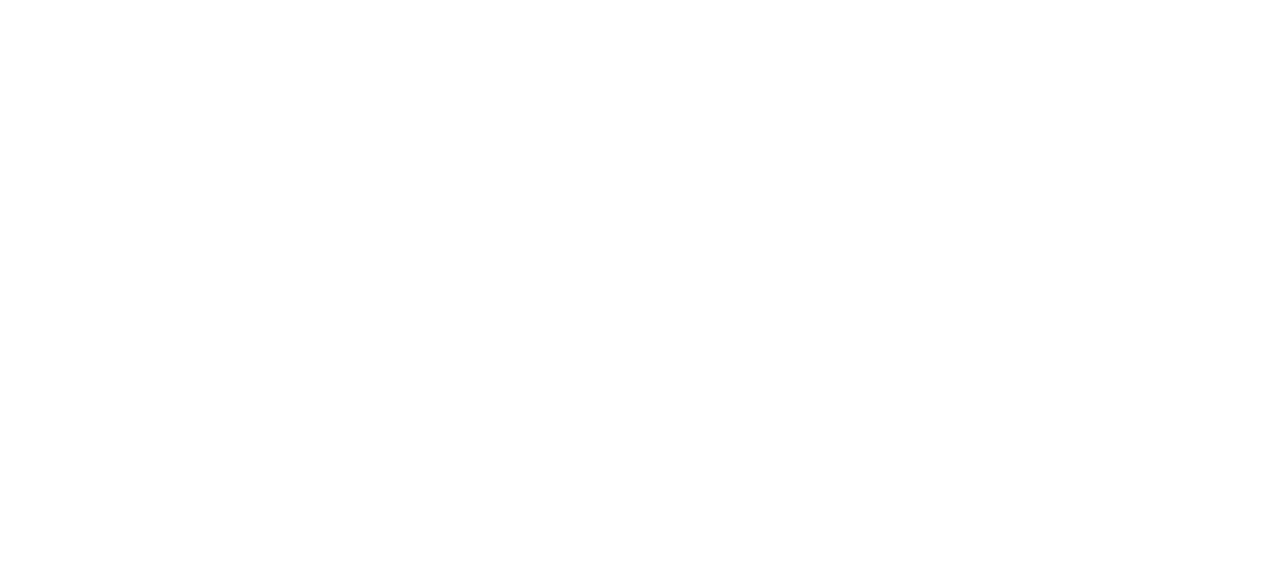 scroll, scrollTop: 0, scrollLeft: 0, axis: both 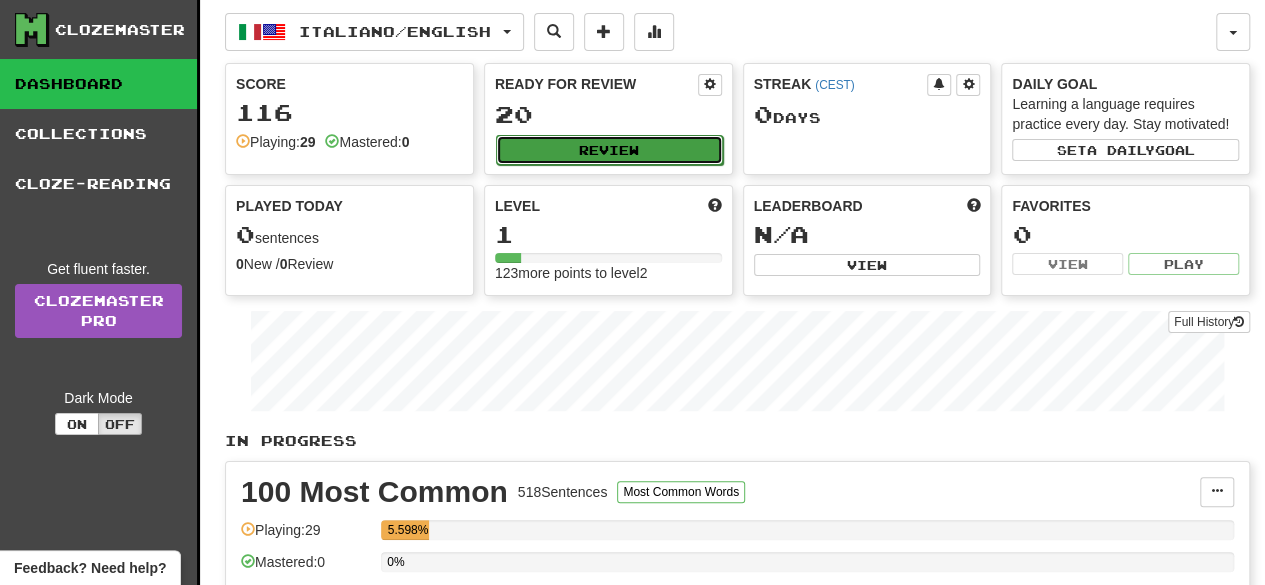 click on "Review" at bounding box center (609, 150) 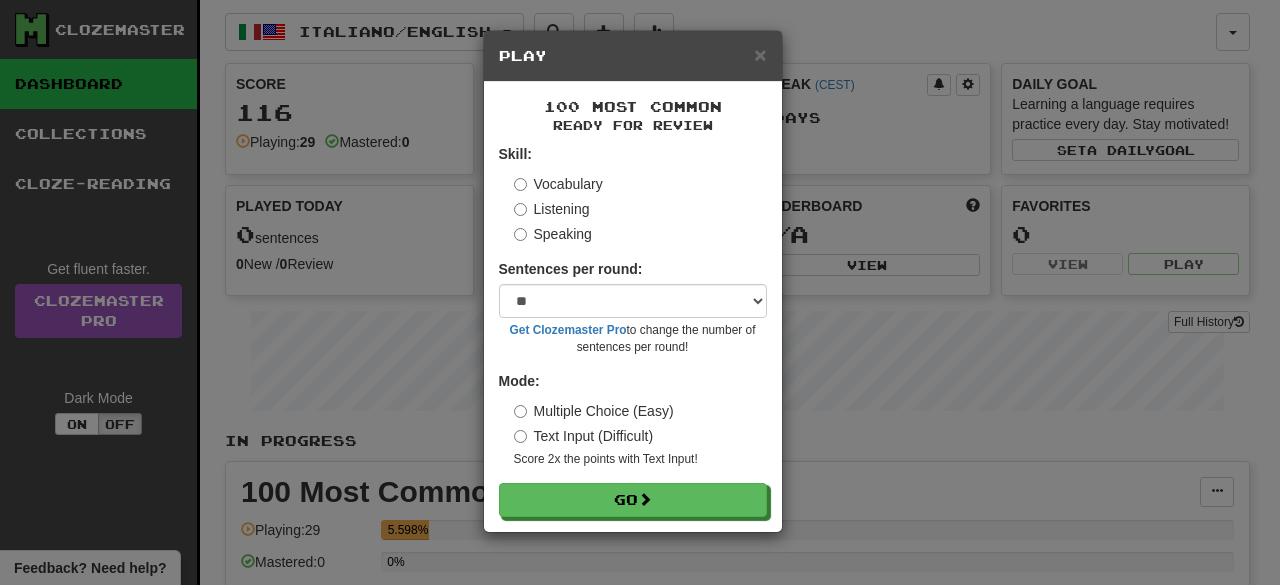 click on "Speaking" at bounding box center (553, 234) 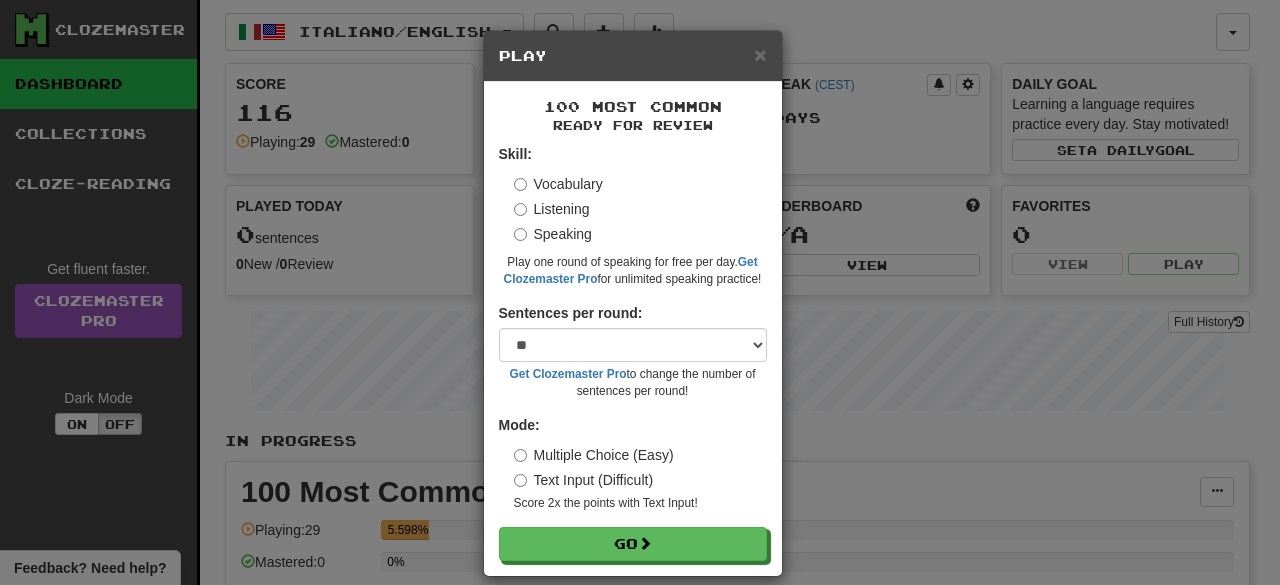 click on "Skill: Vocabulary Listening Speaking Play one round of speaking for free per day.  Get Clozemaster Pro  for unlimited speaking practice!" at bounding box center (633, 216) 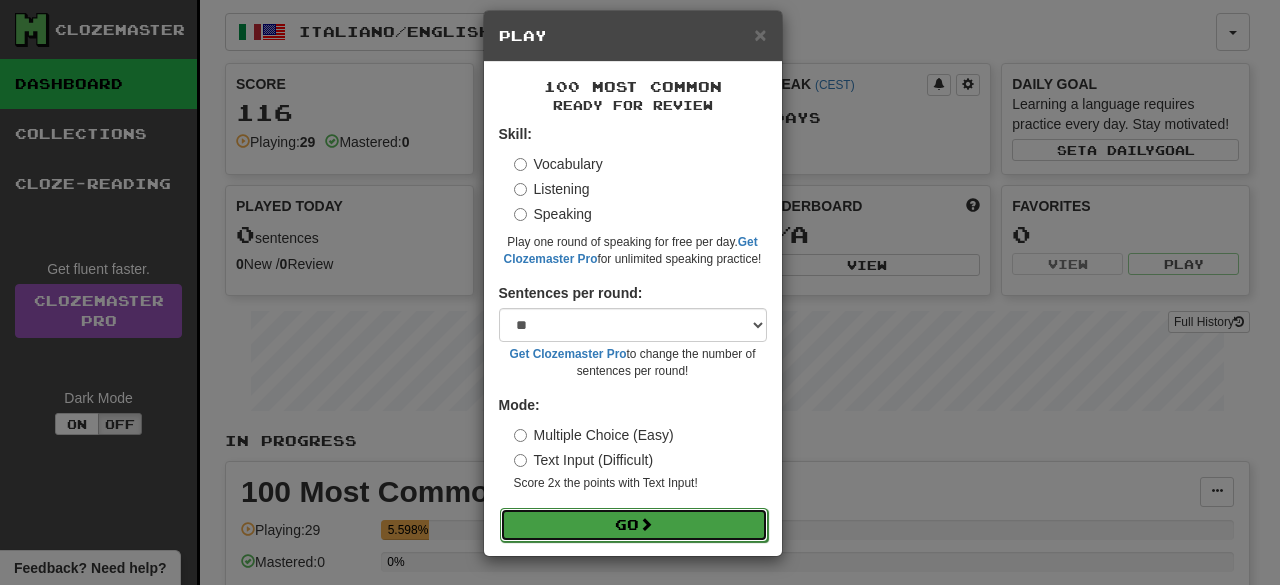 click on "Go" at bounding box center [634, 525] 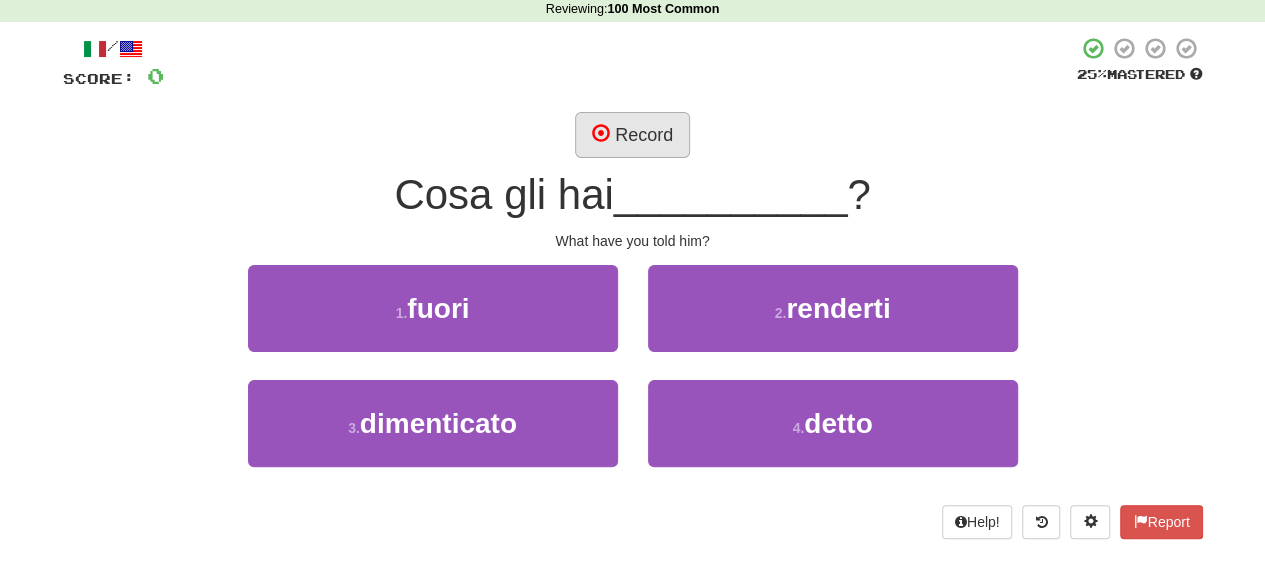scroll, scrollTop: 88, scrollLeft: 0, axis: vertical 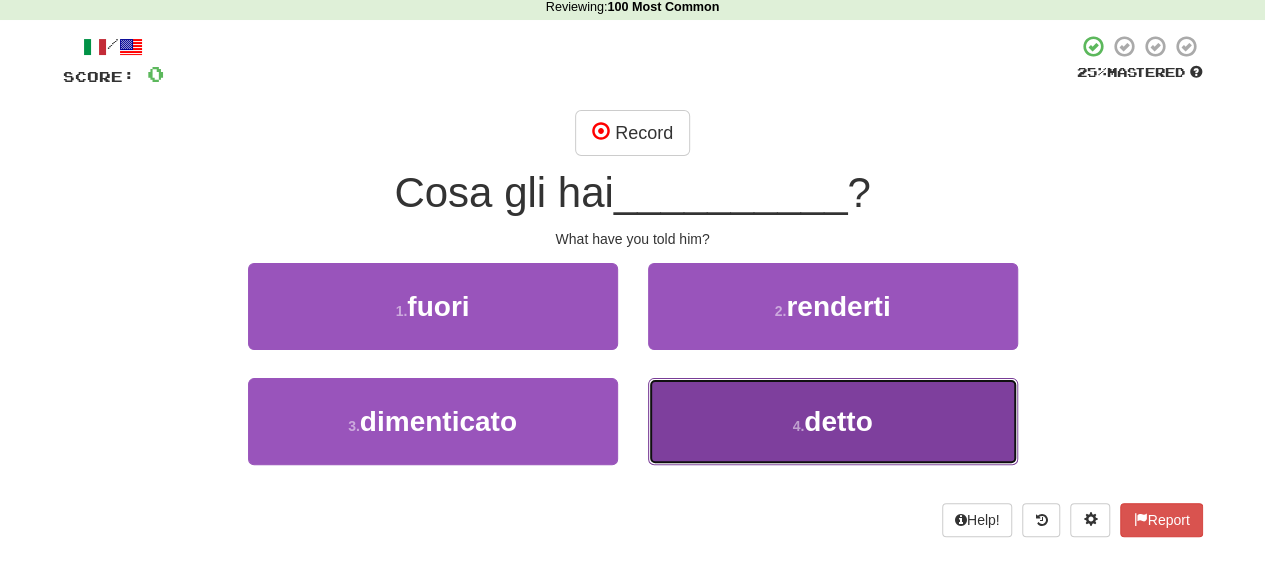 click on "4 .  detto" at bounding box center [833, 421] 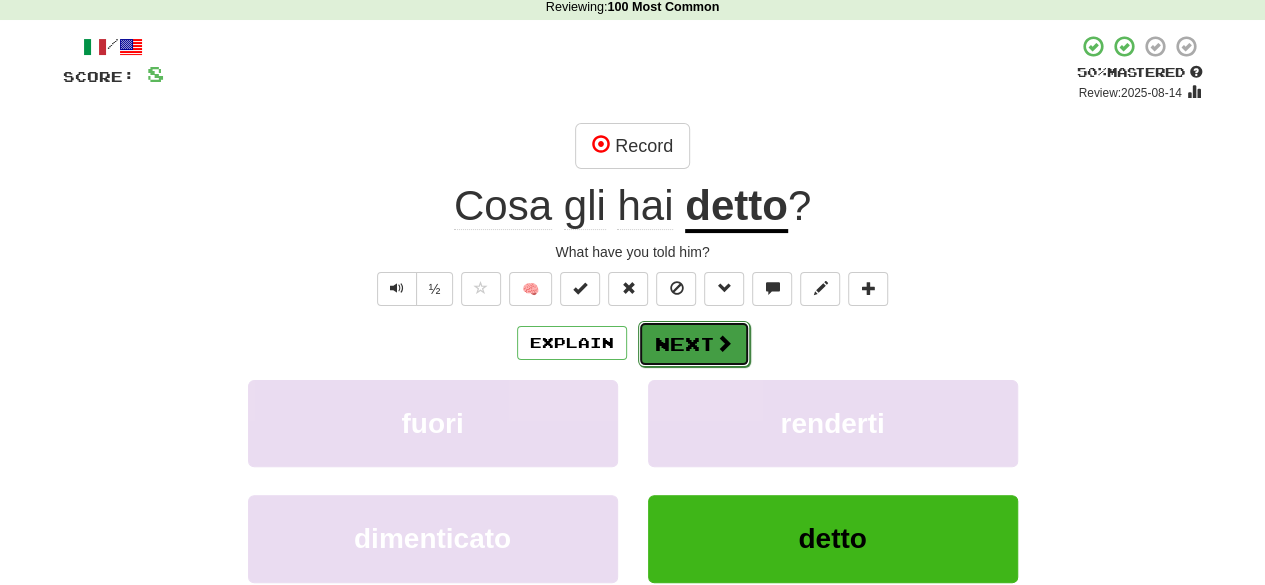 click at bounding box center [724, 343] 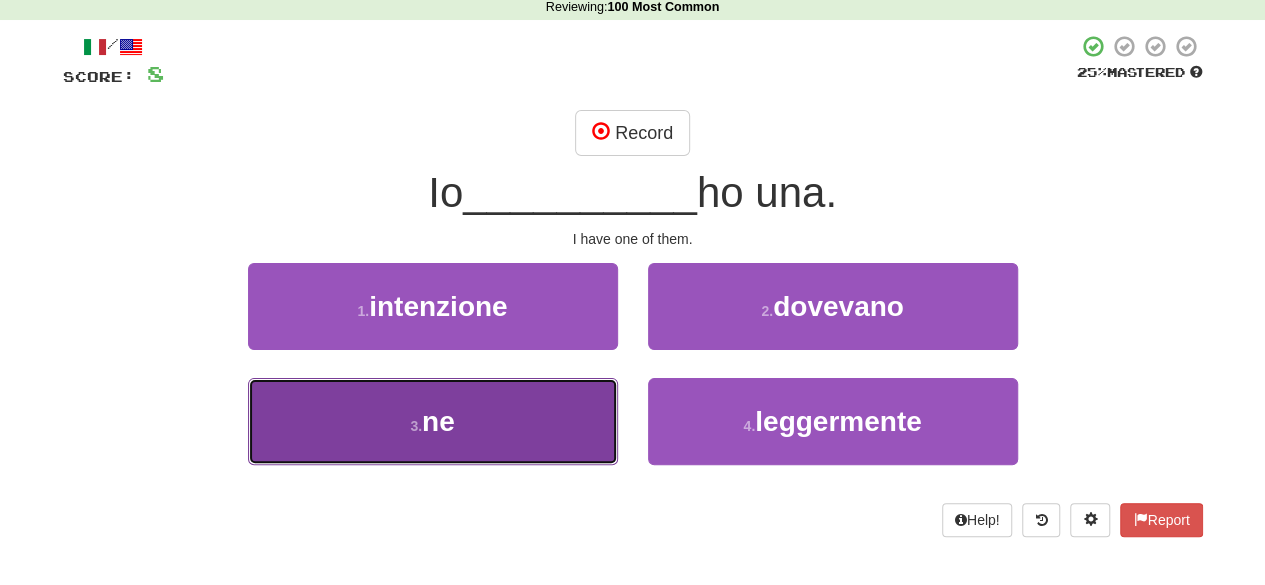 click on "3 .  ne" at bounding box center [433, 421] 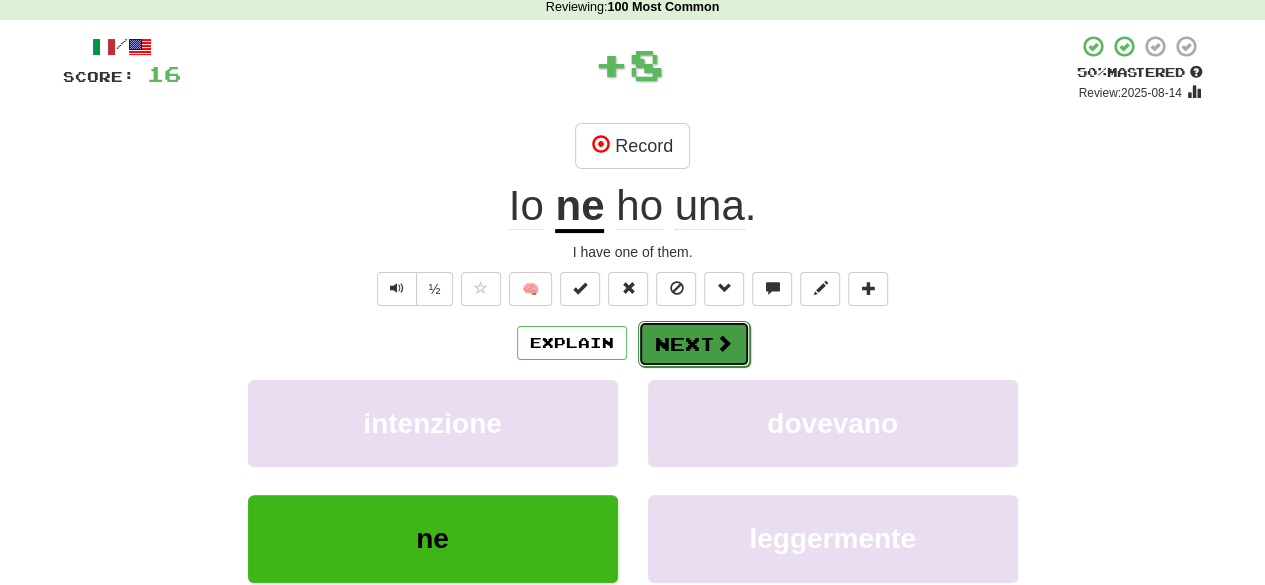 click at bounding box center [724, 343] 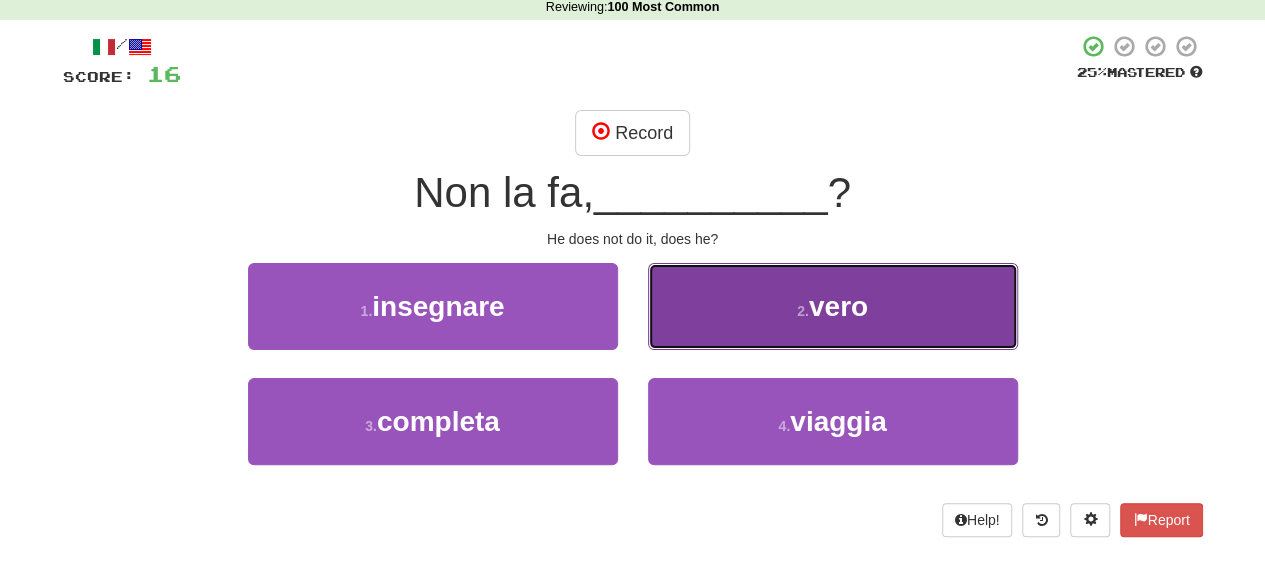 click on "2 .  vero" at bounding box center (833, 306) 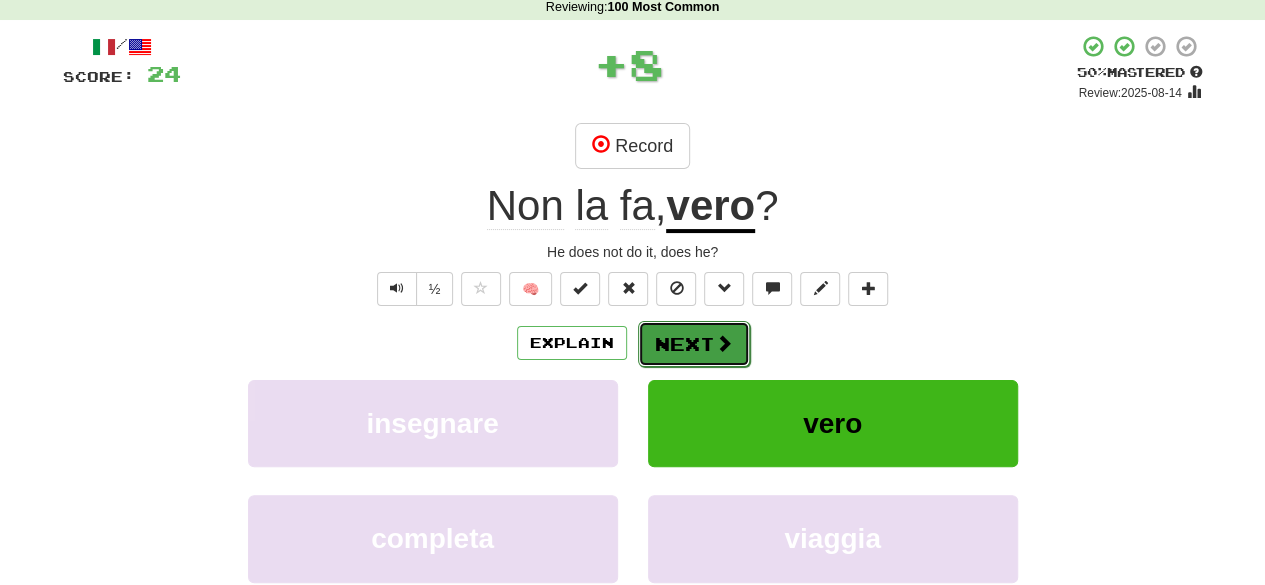 click at bounding box center (724, 343) 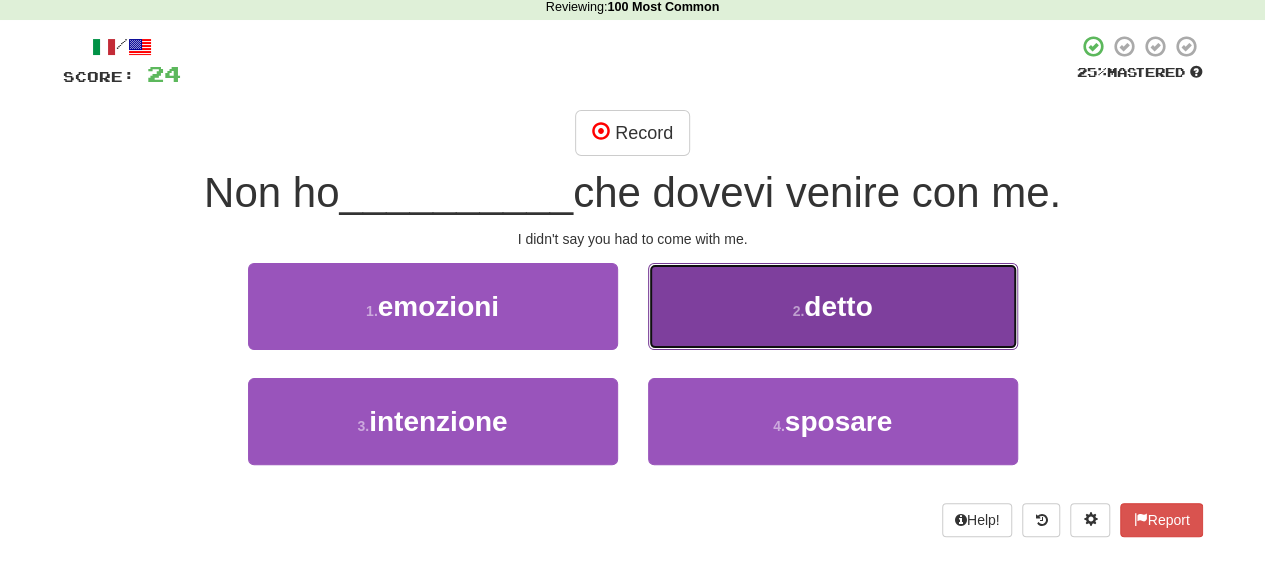 click on "2 .  detto" at bounding box center (833, 306) 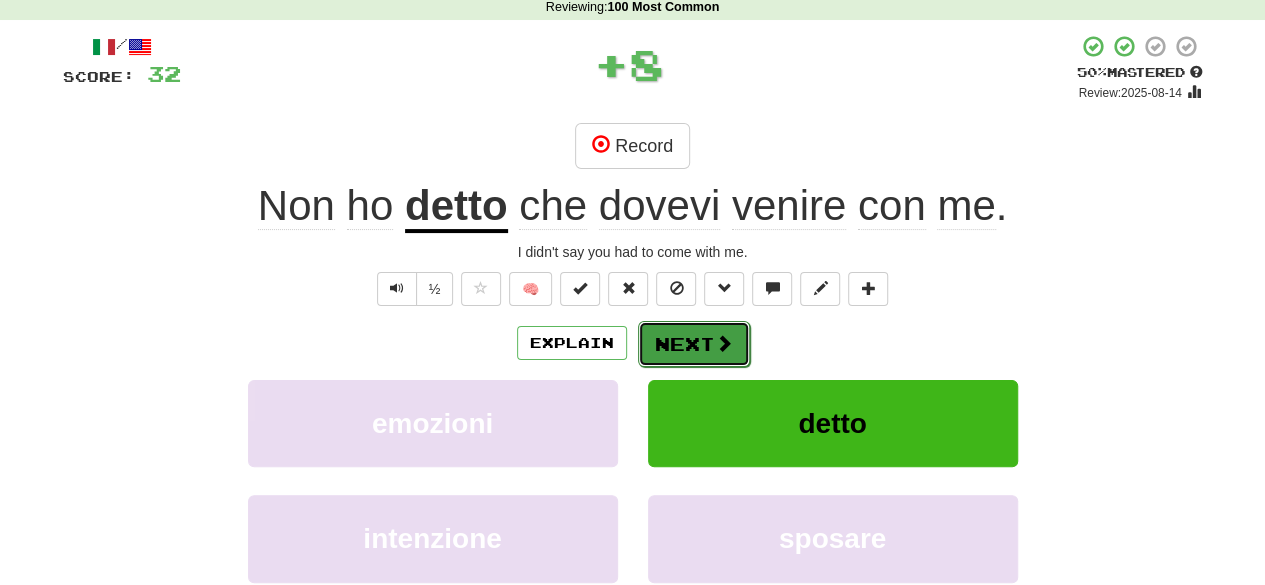 click on "Next" at bounding box center (694, 344) 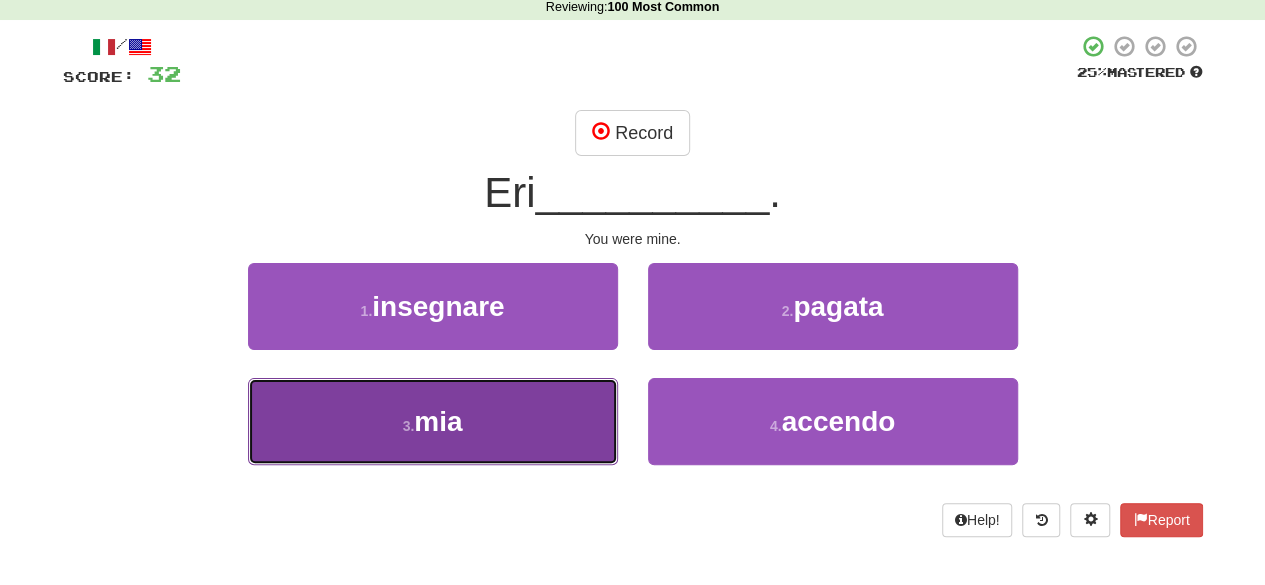 click on "3 .  mia" at bounding box center (433, 421) 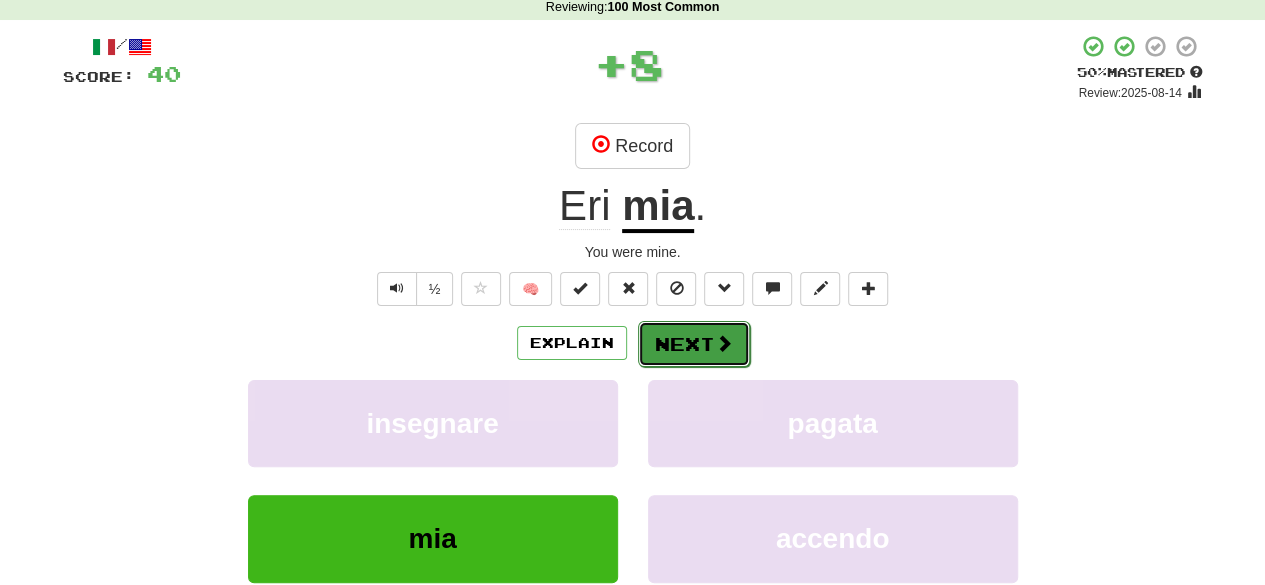 click on "Next" at bounding box center (694, 344) 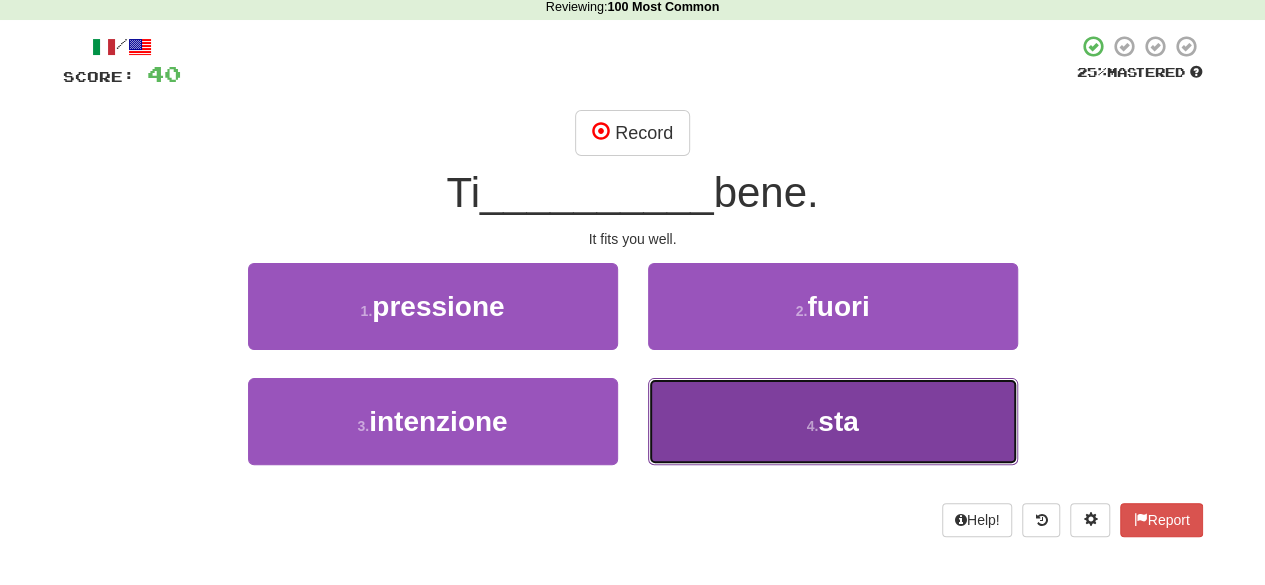 click on "4 .  sta" at bounding box center (833, 421) 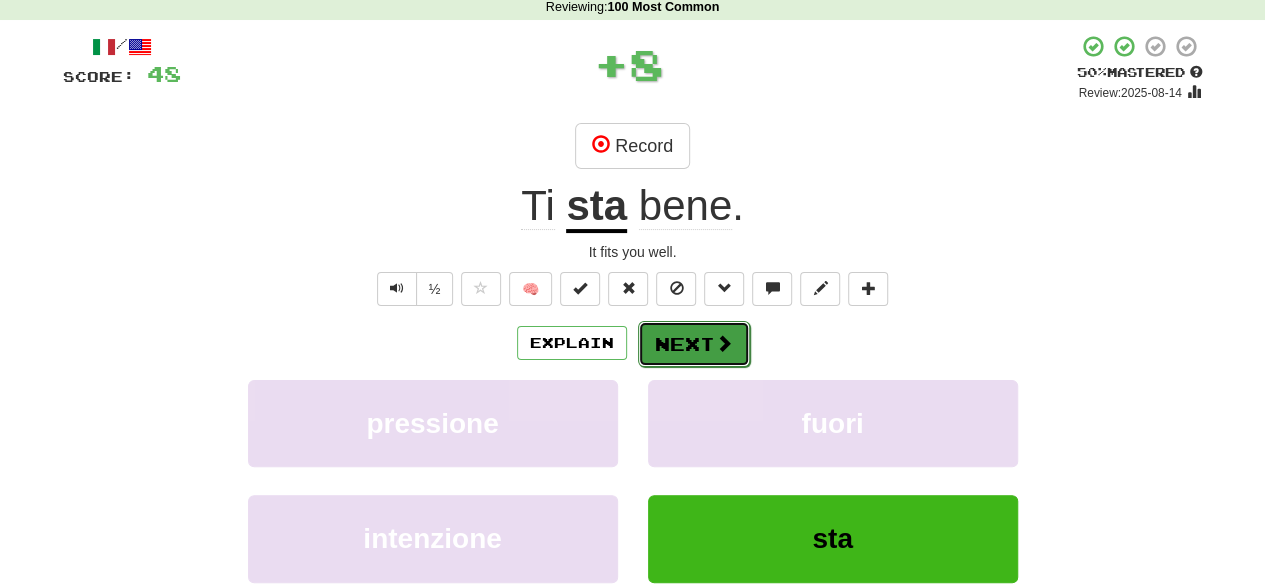 click on "Next" at bounding box center [694, 344] 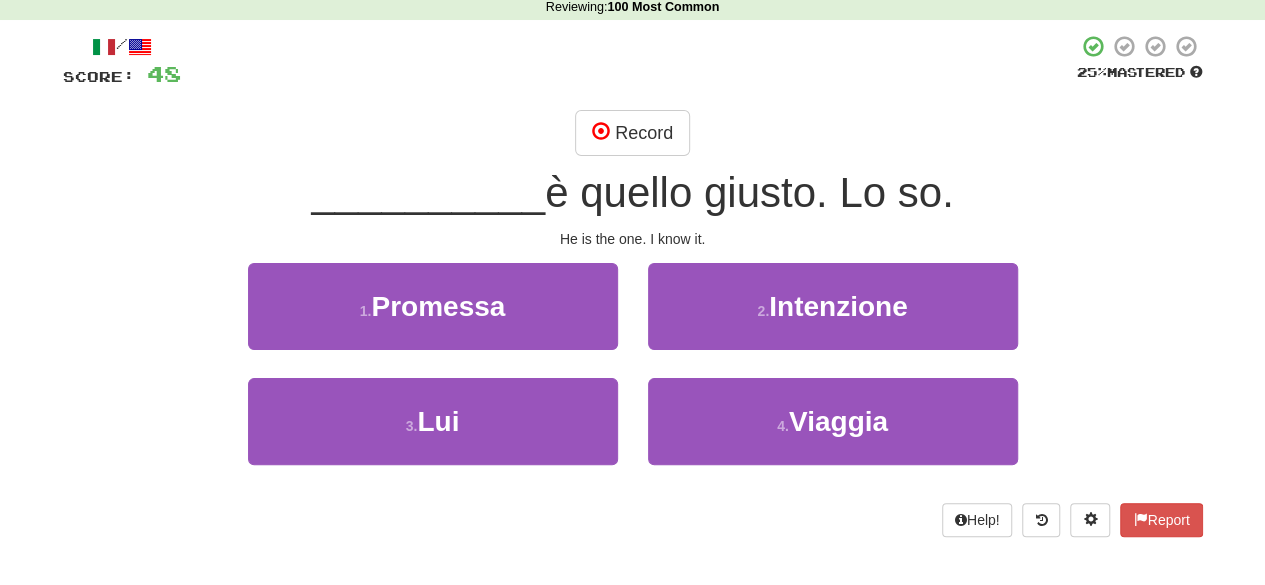 click on "3 .  Lui" at bounding box center [433, 435] 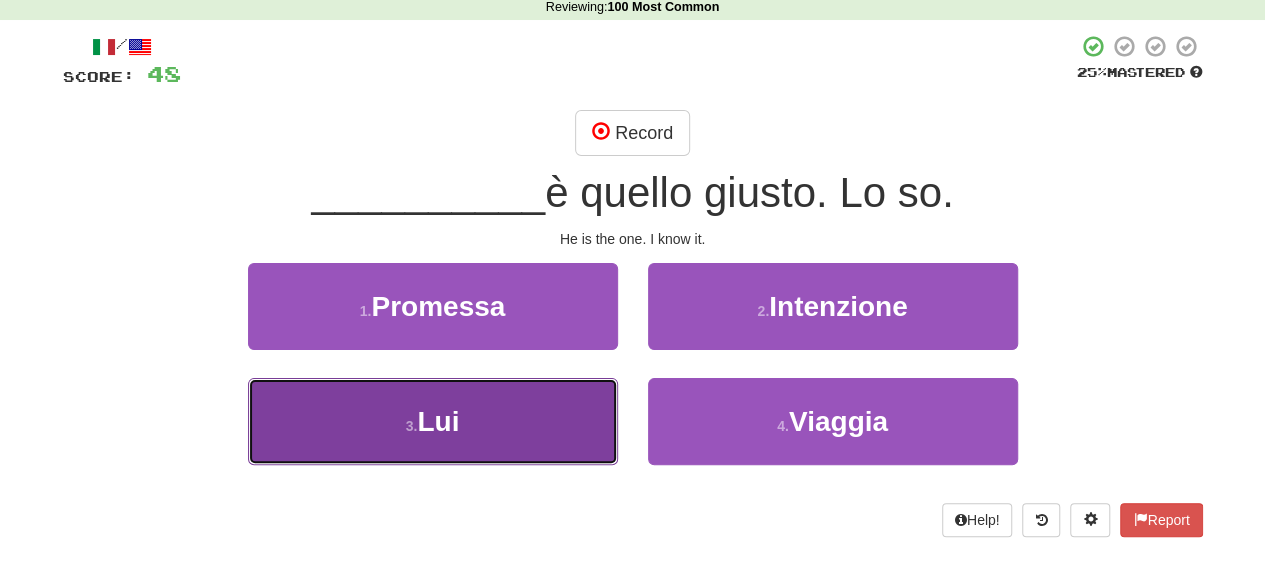 click on "3 .  Lui" at bounding box center [433, 421] 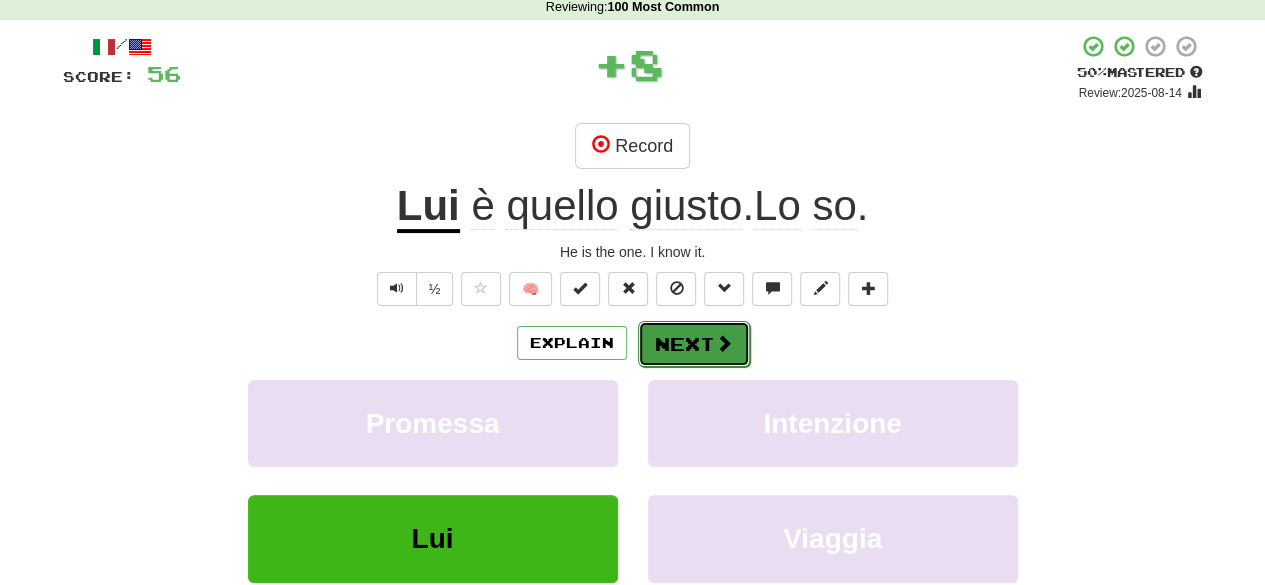 click at bounding box center [724, 343] 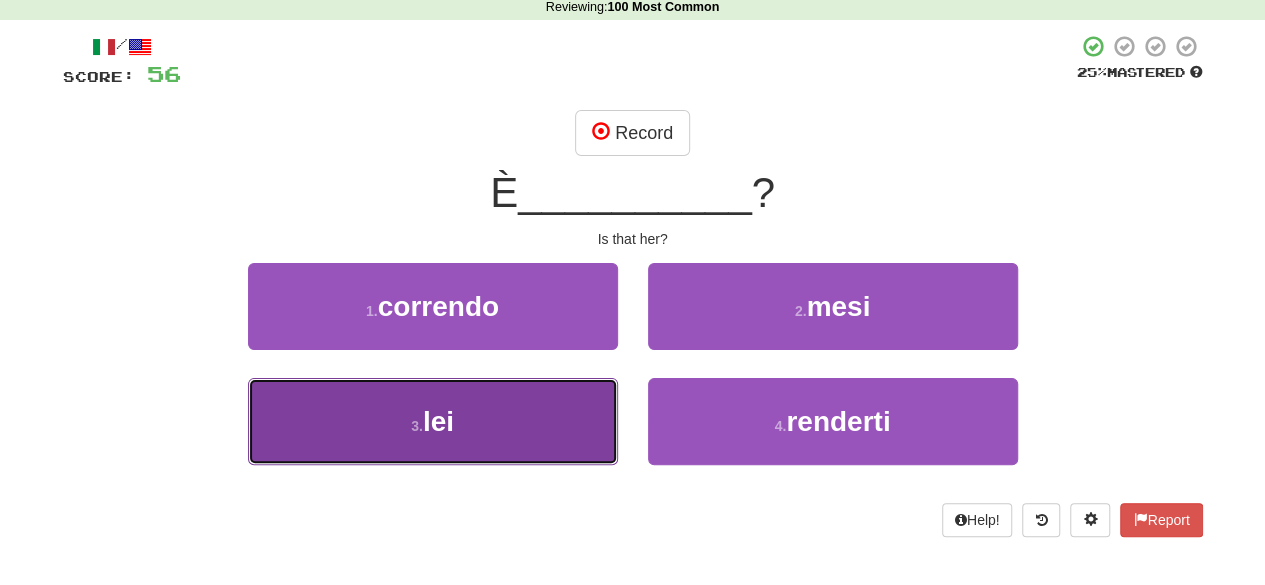 click on "3 .  lei" at bounding box center (433, 421) 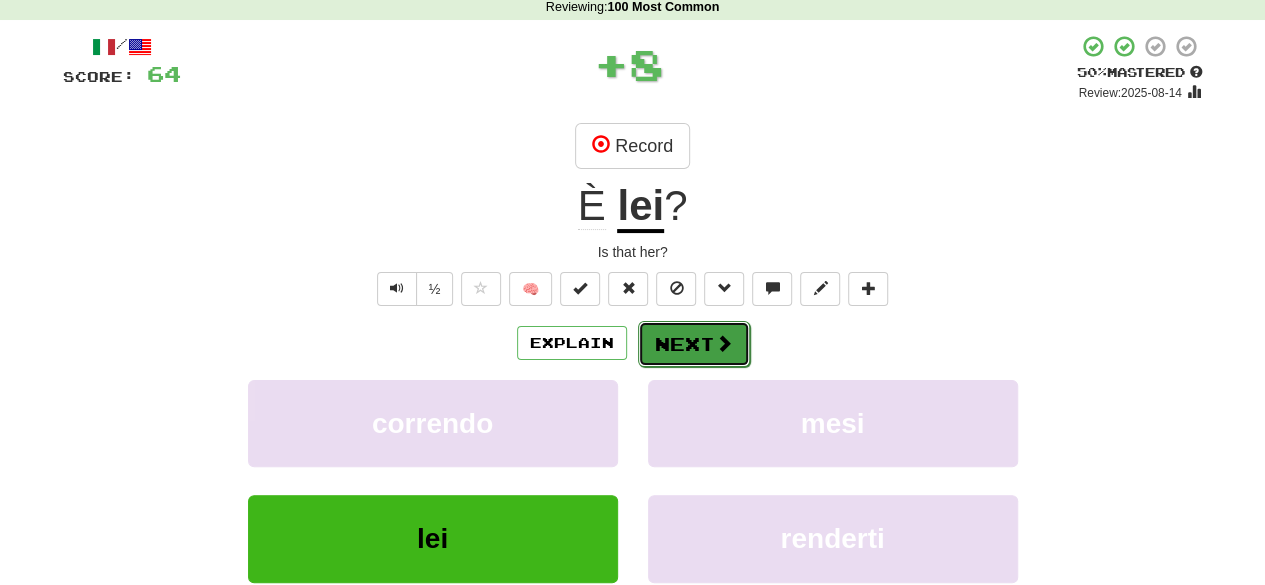 click on "Next" at bounding box center (694, 344) 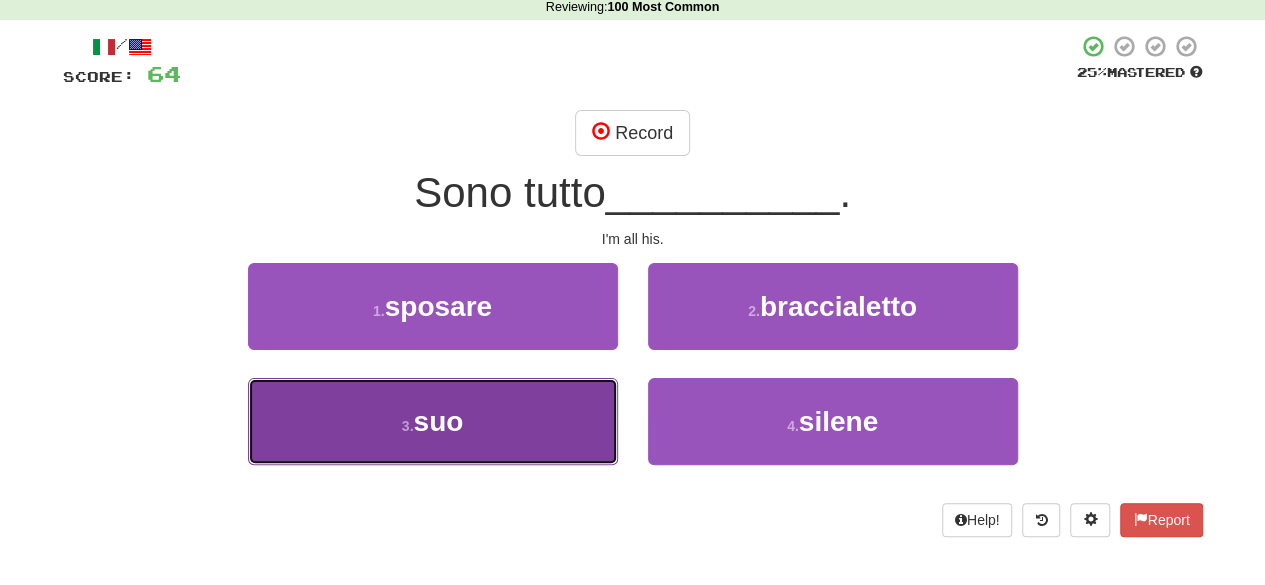click on "3 .  suo" at bounding box center (433, 421) 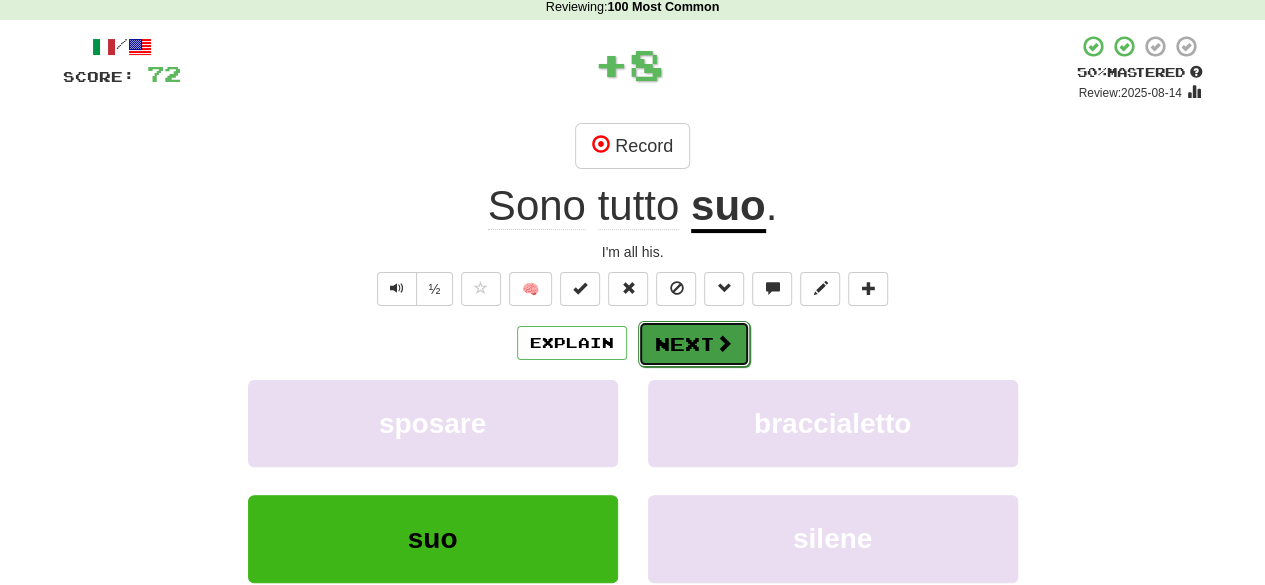 click on "Next" at bounding box center (694, 344) 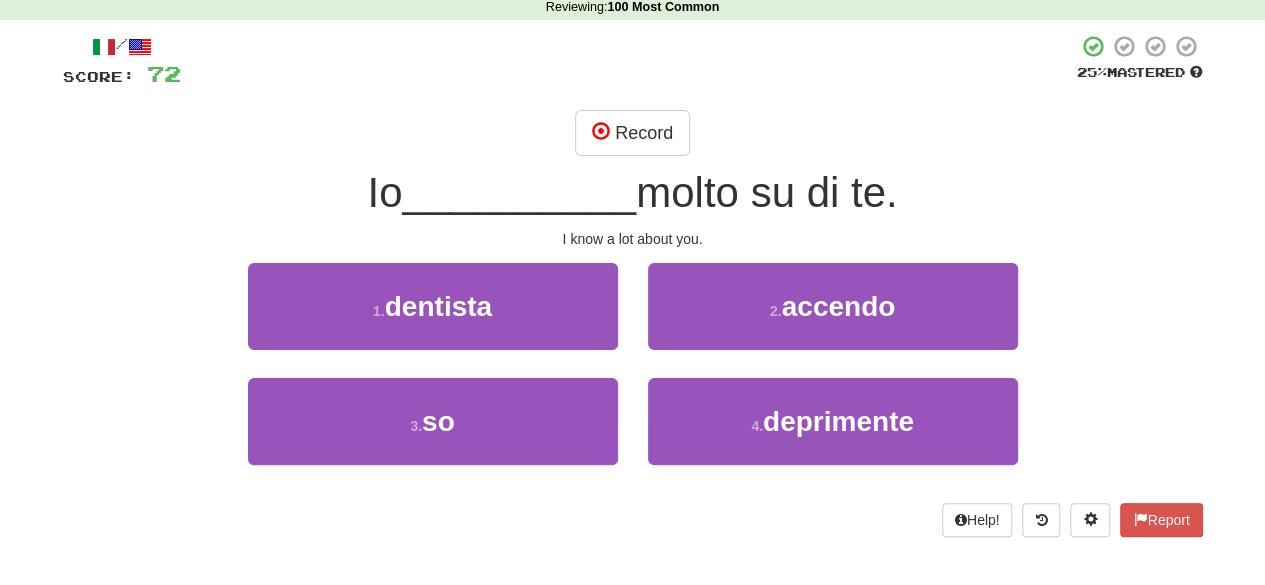 click on "3 .  so" at bounding box center (433, 435) 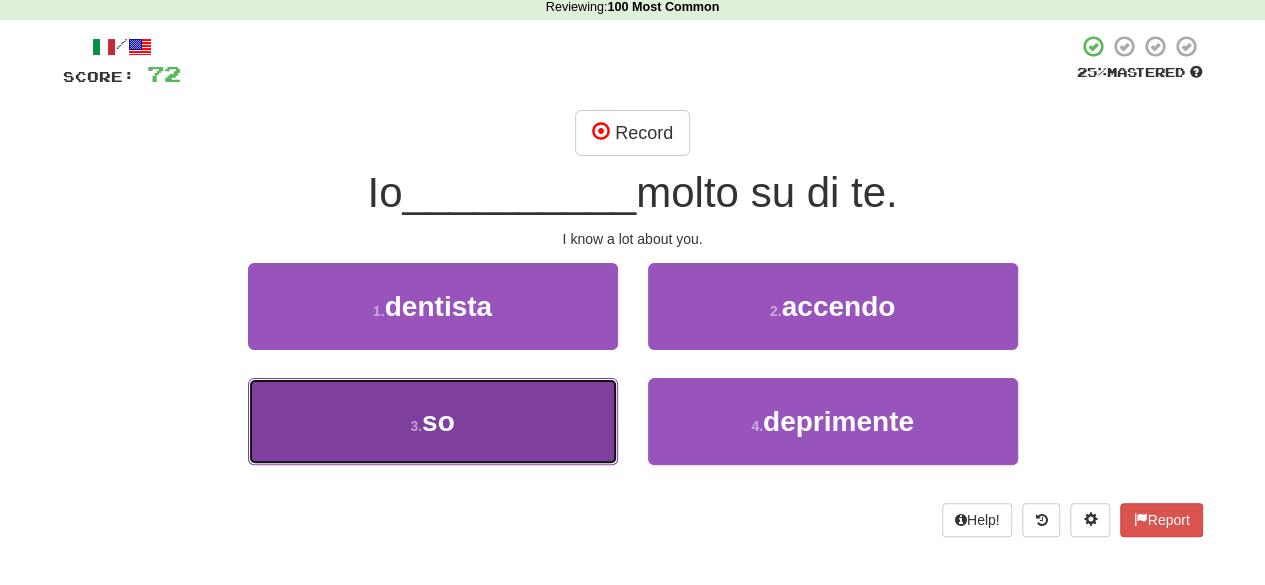 click on "3 .  so" at bounding box center [433, 421] 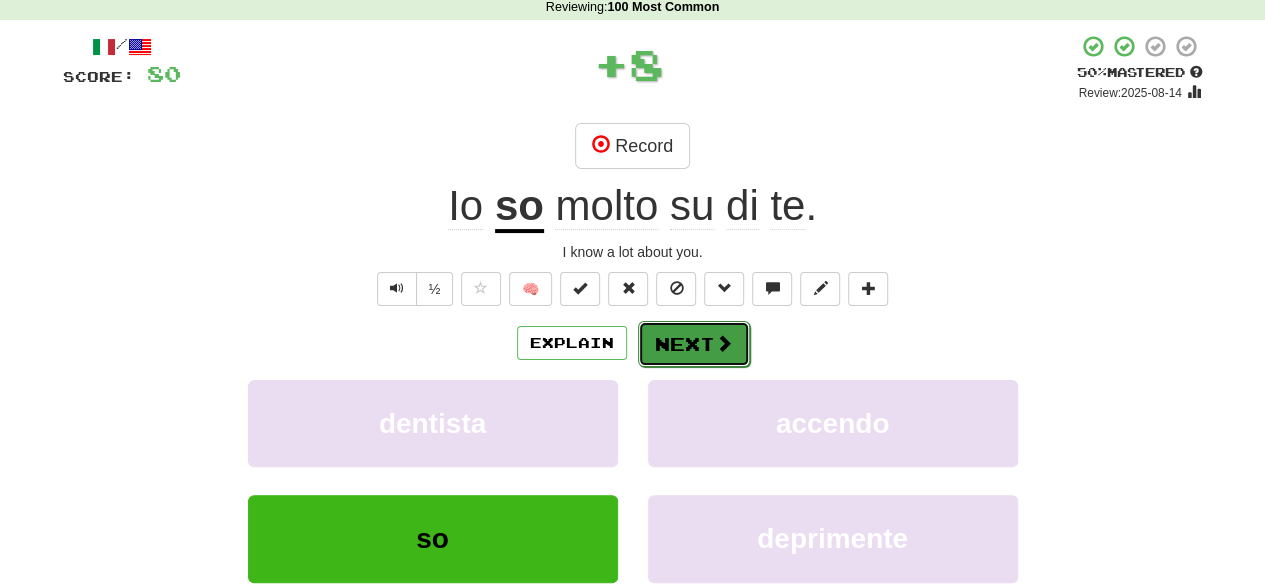 click on "Next" at bounding box center (694, 344) 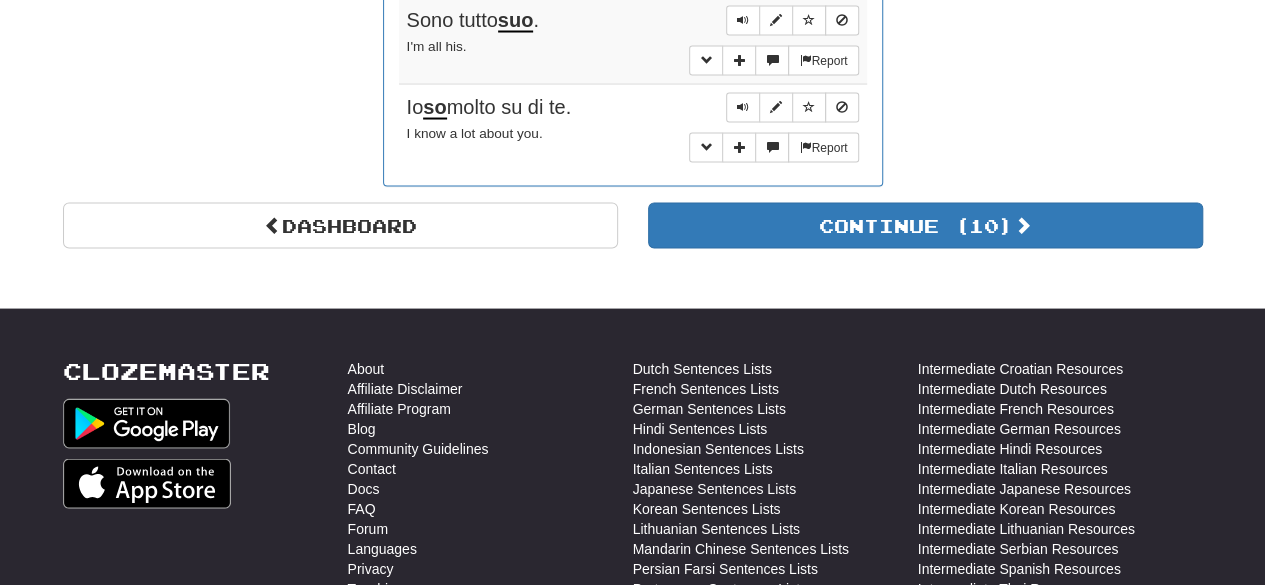 scroll, scrollTop: 1887, scrollLeft: 0, axis: vertical 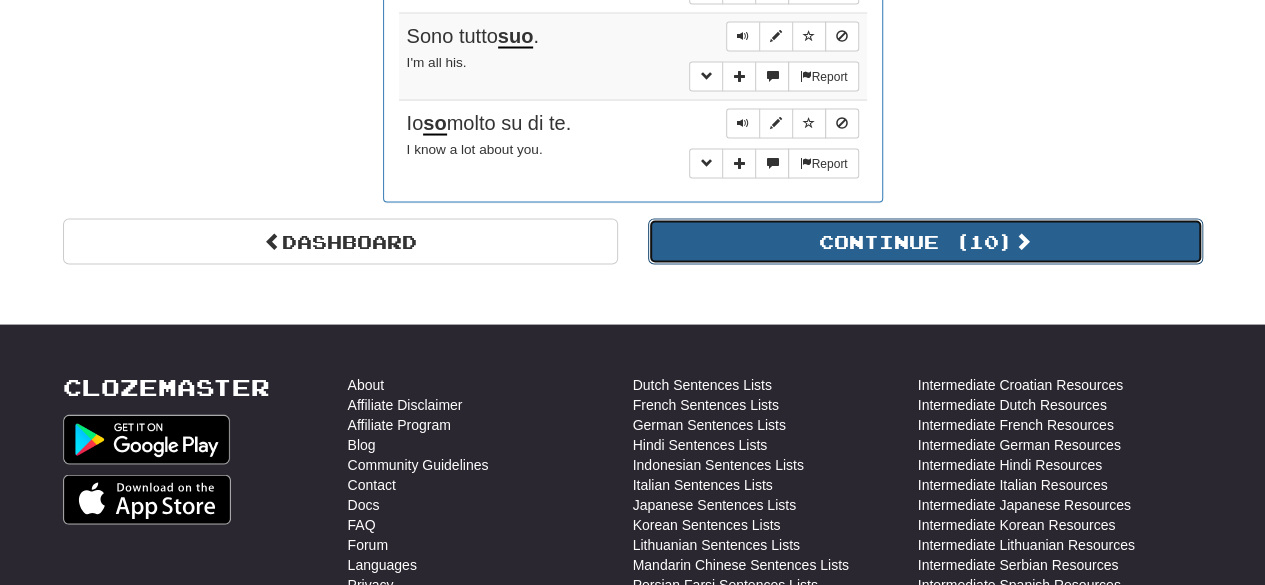 click on "Continue ( 10 )" at bounding box center [925, 241] 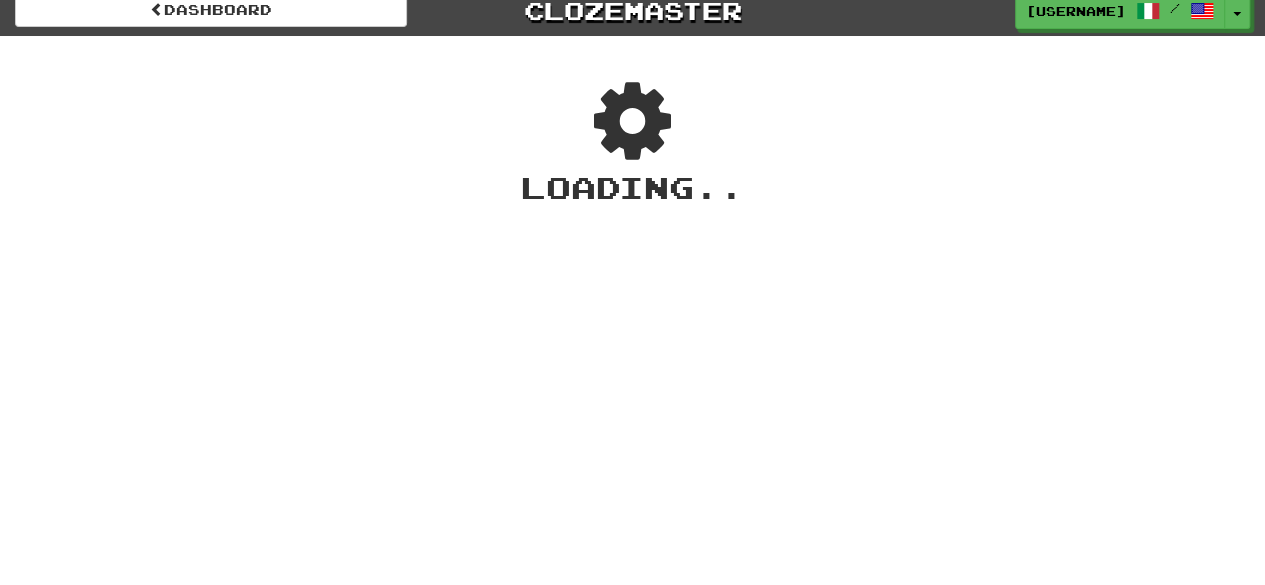 scroll, scrollTop: 16, scrollLeft: 0, axis: vertical 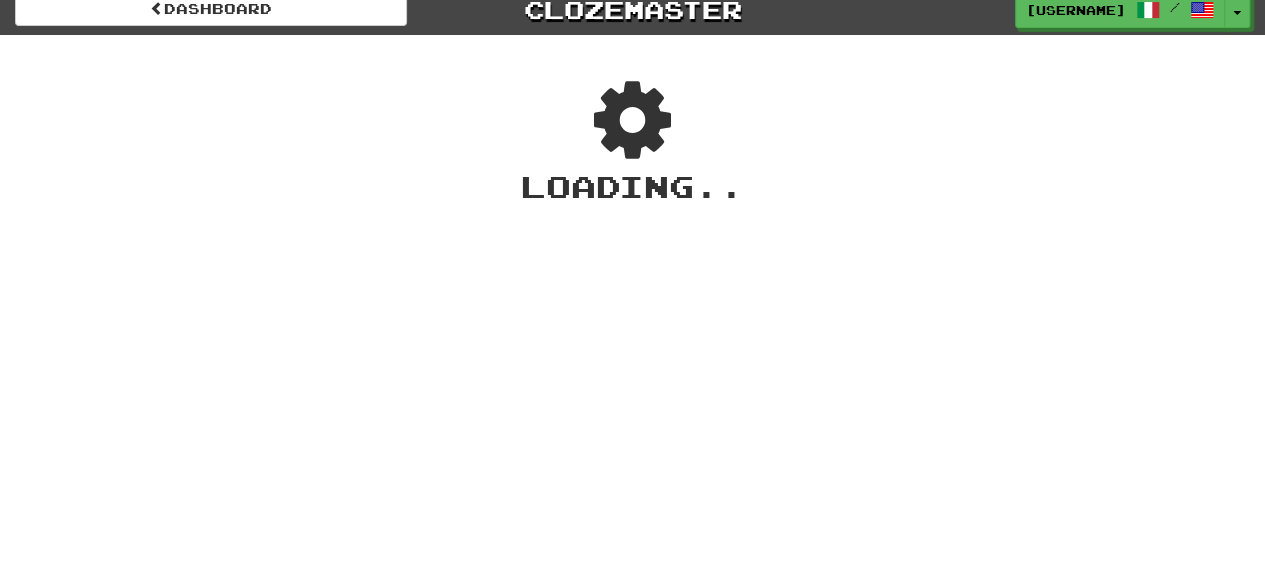 click on "Dashboard
Clozemaster
ColdGrass273
/
Toggle Dropdown
Dashboard
Leaderboard
Activity Feed
Notifications
Profile
Discussions
Italiano
/
English
Streak:
0
Review:
20
Points Today: 0
Languages
Account
Logout
ColdGrass273
/
Toggle Dropdown
Dashboard
Leaderboard
Activity Feed
Notifications
Profile
Discussions
Italiano
/
English
Streak:
0
Review:
20
Points Today: 0
Languages
Account
Logout
clozemaster
Loading .." at bounding box center [632, 276] 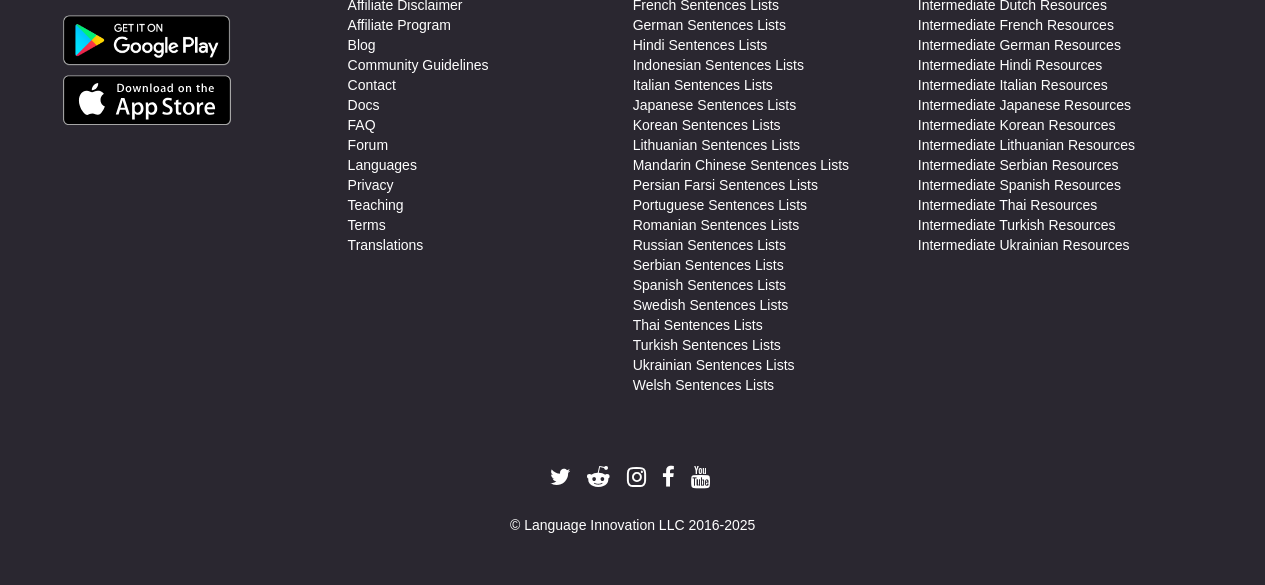 scroll, scrollTop: 0, scrollLeft: 0, axis: both 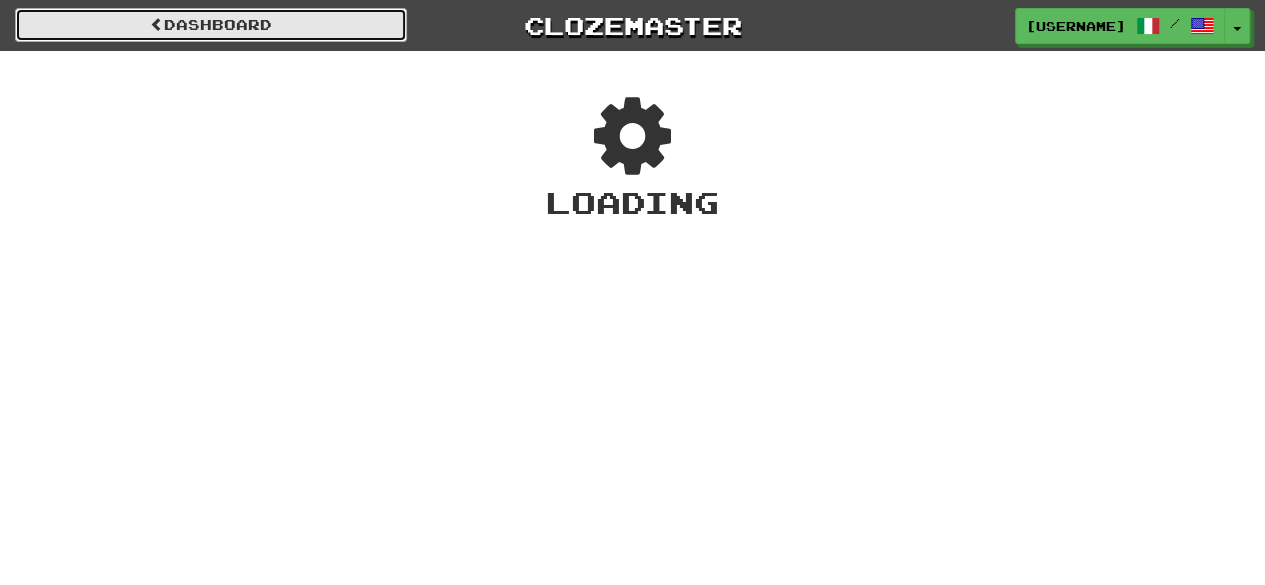click on "Dashboard" at bounding box center [211, 25] 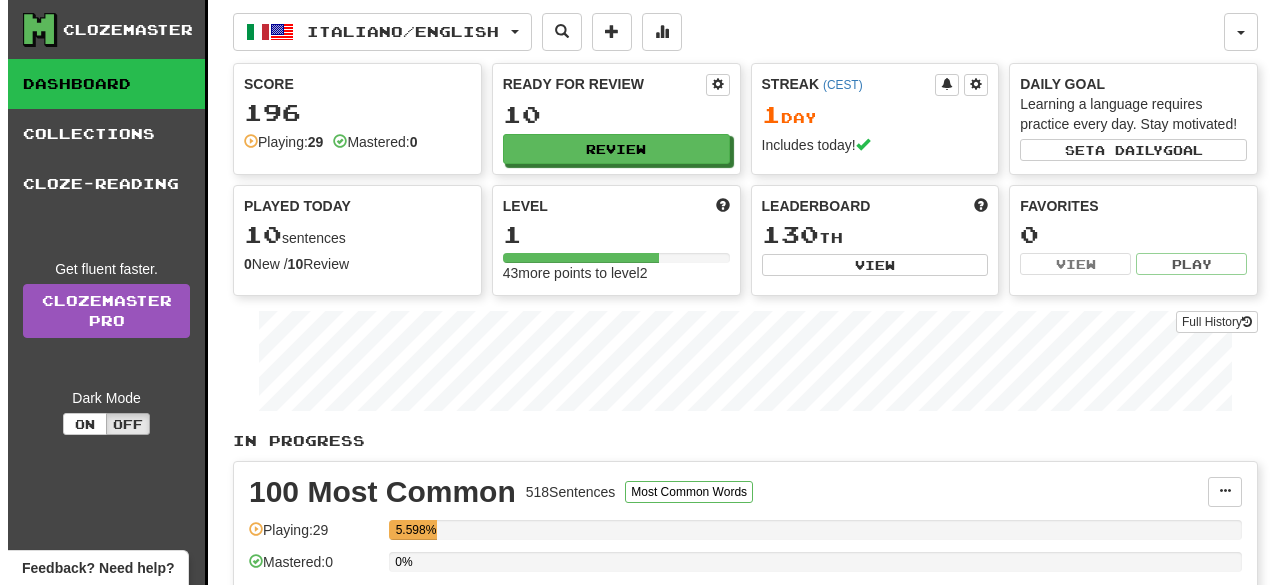 scroll, scrollTop: 0, scrollLeft: 0, axis: both 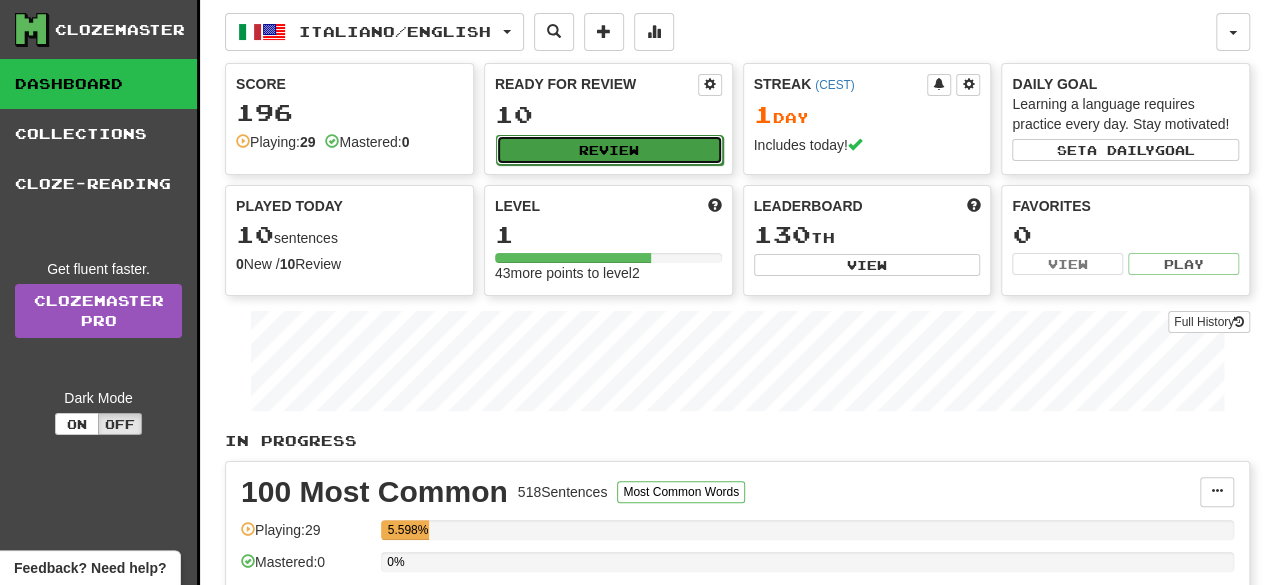 click on "Review" at bounding box center (609, 150) 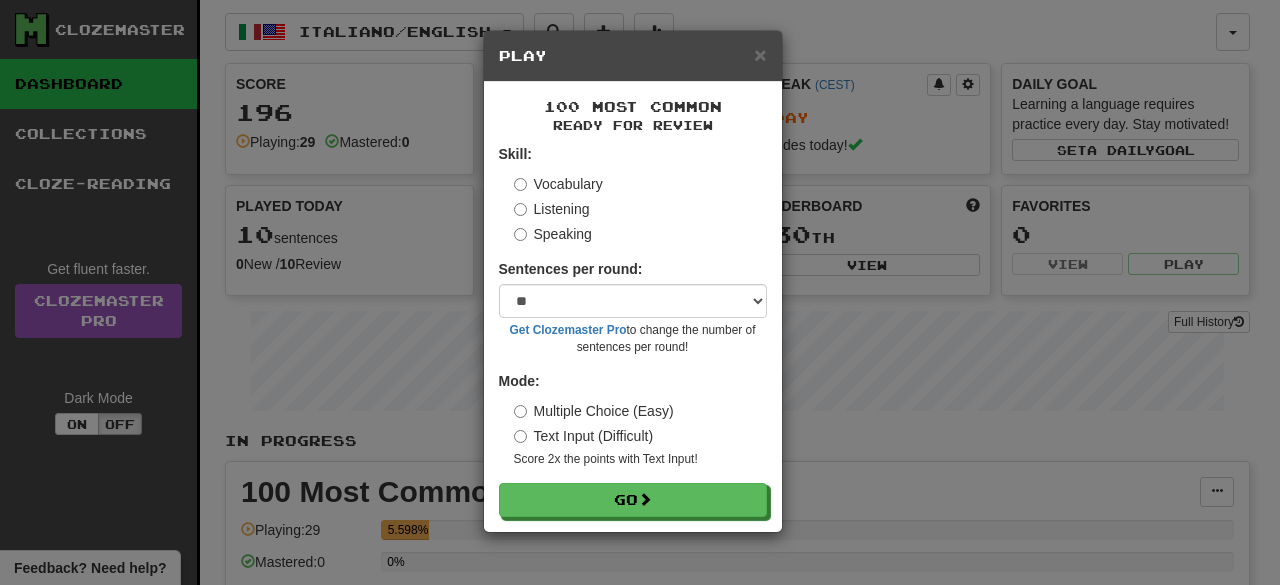 click on "Listening" at bounding box center [552, 209] 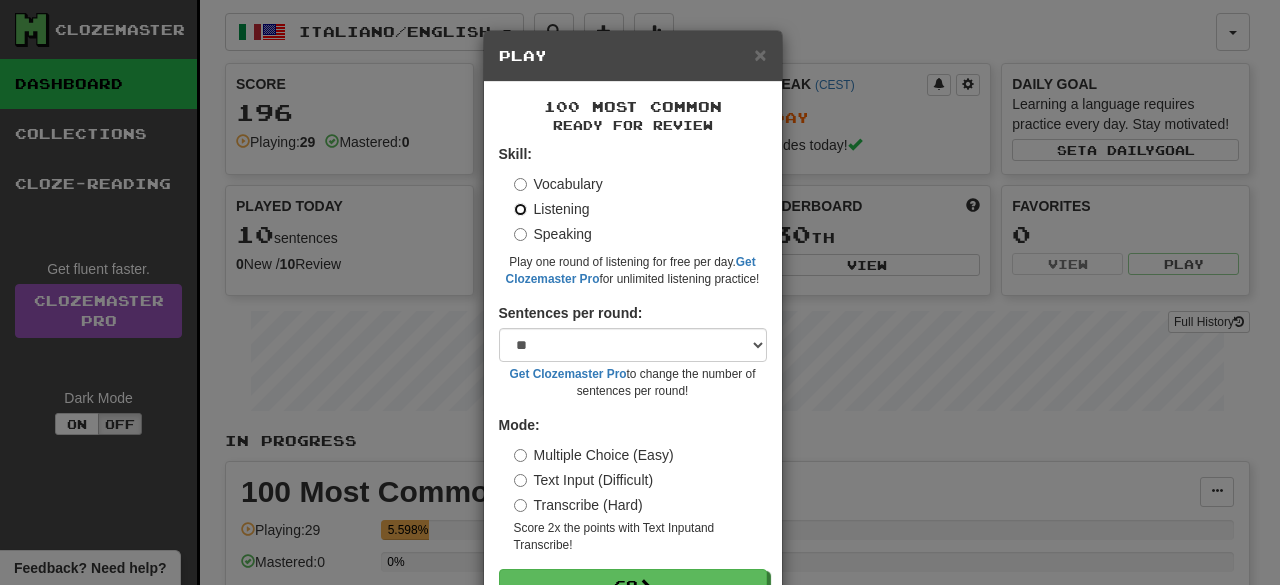 scroll, scrollTop: 62, scrollLeft: 0, axis: vertical 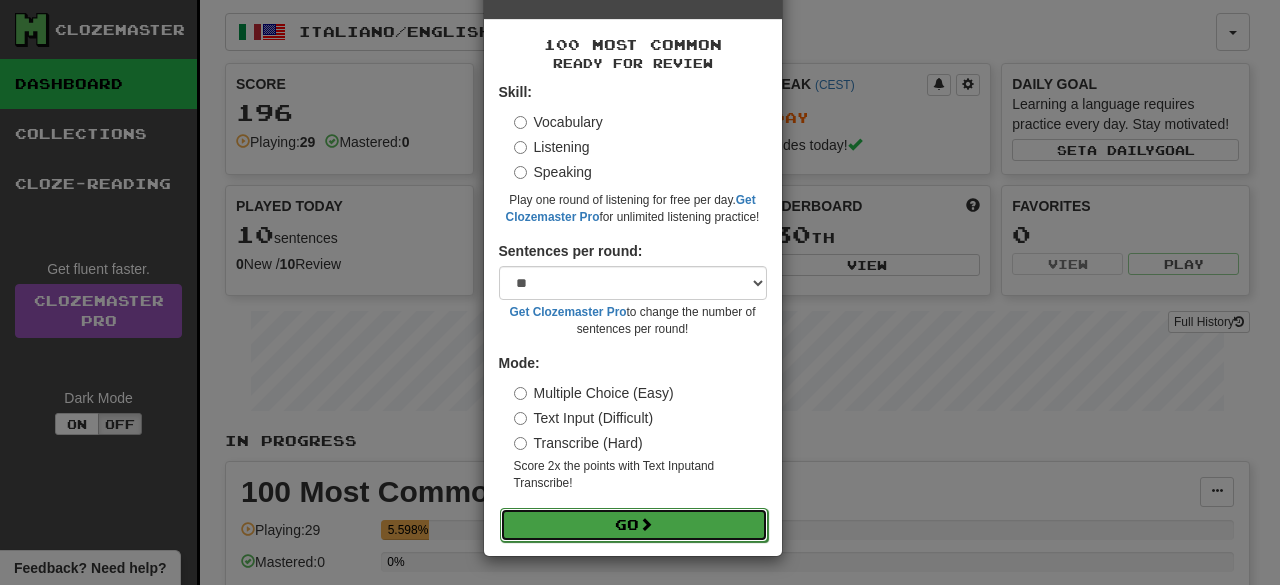 click on "Go" at bounding box center [634, 525] 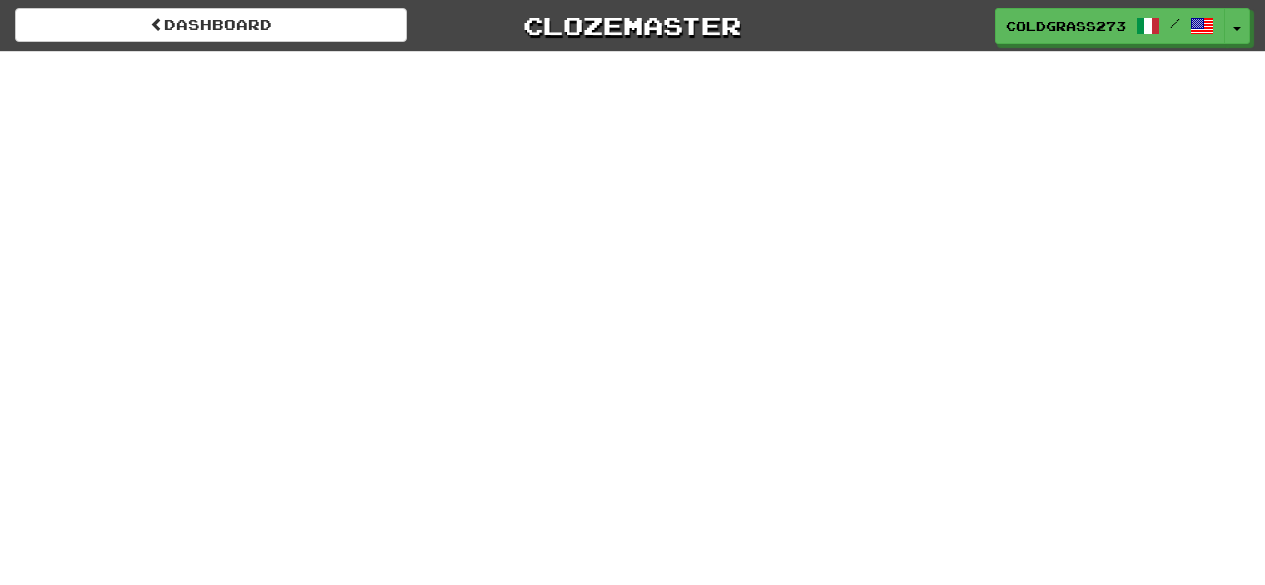 scroll, scrollTop: 0, scrollLeft: 0, axis: both 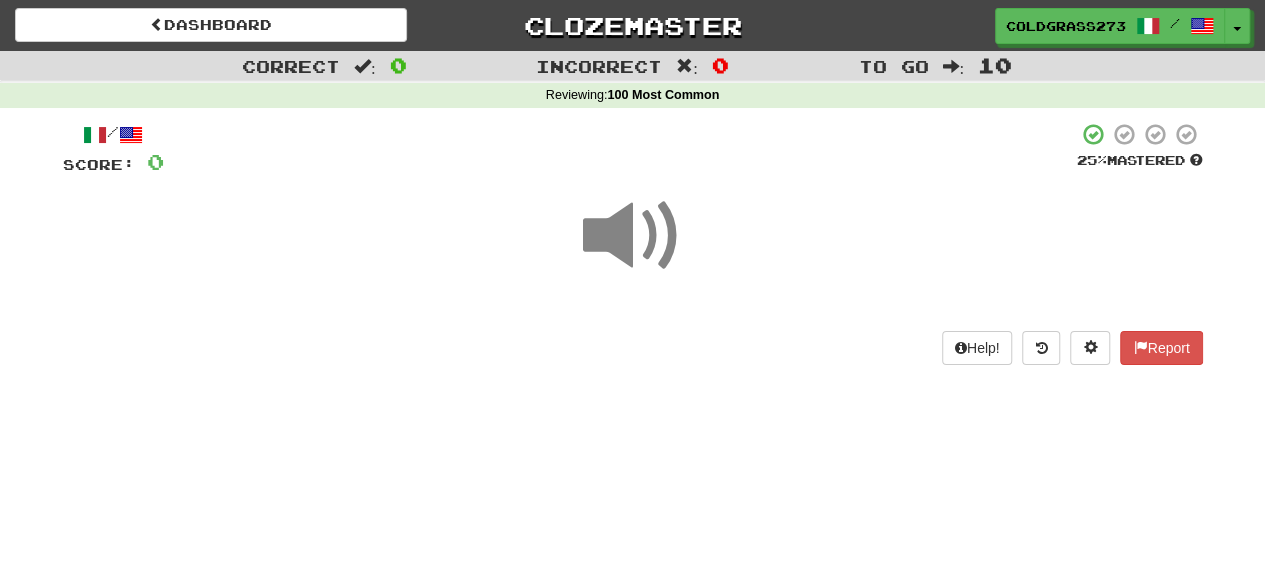 click at bounding box center [633, 236] 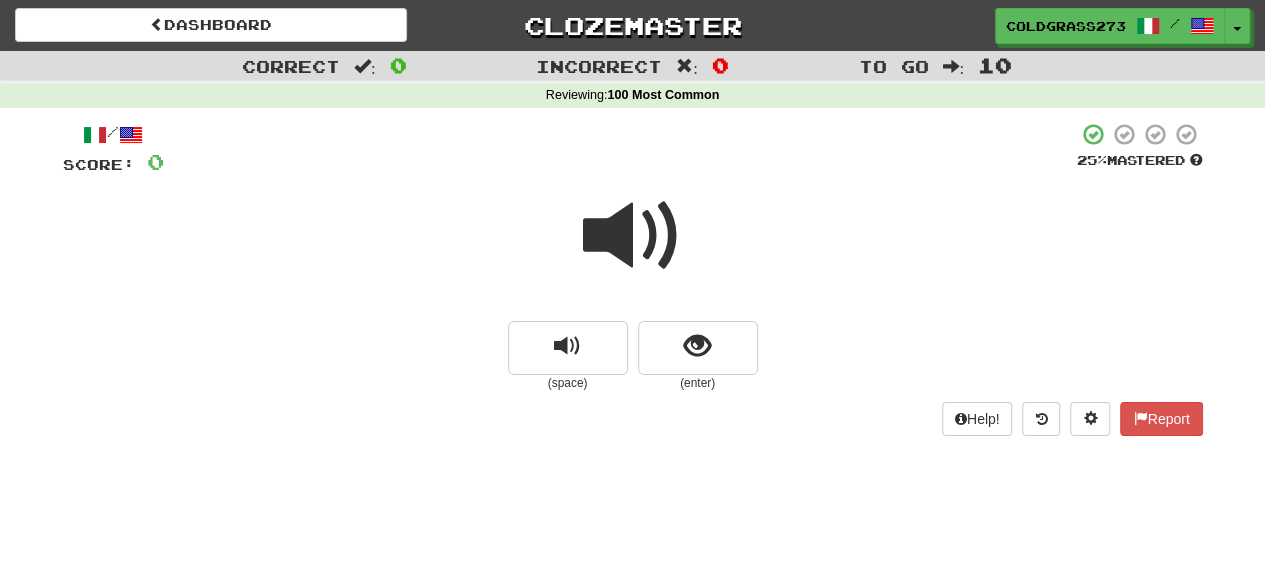 click at bounding box center (633, 236) 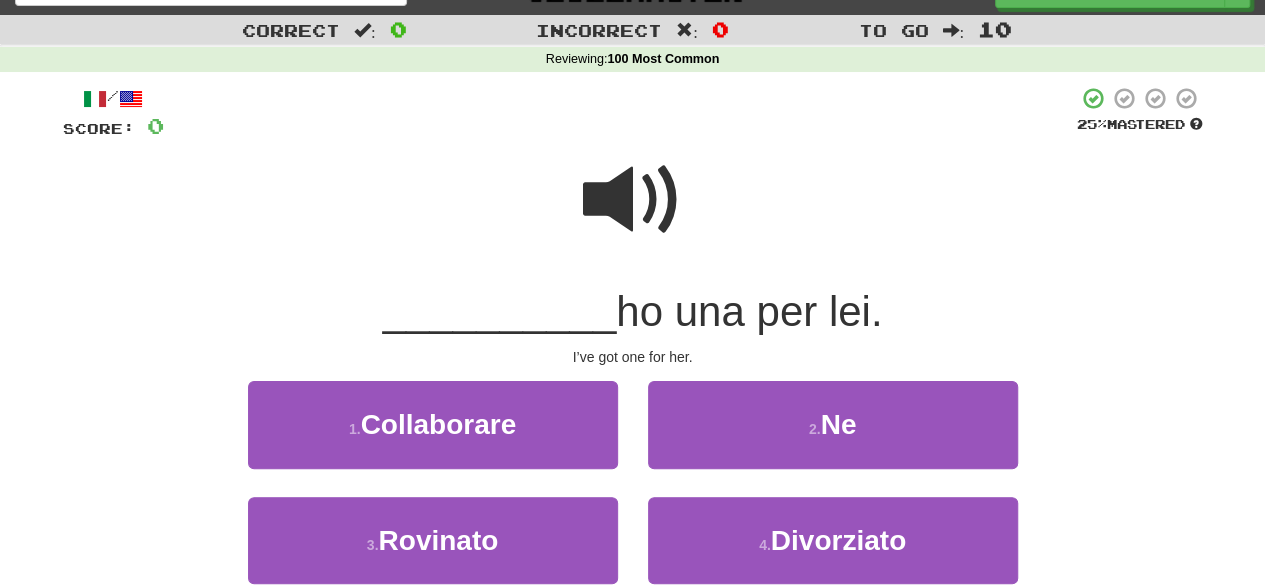 scroll, scrollTop: 92, scrollLeft: 0, axis: vertical 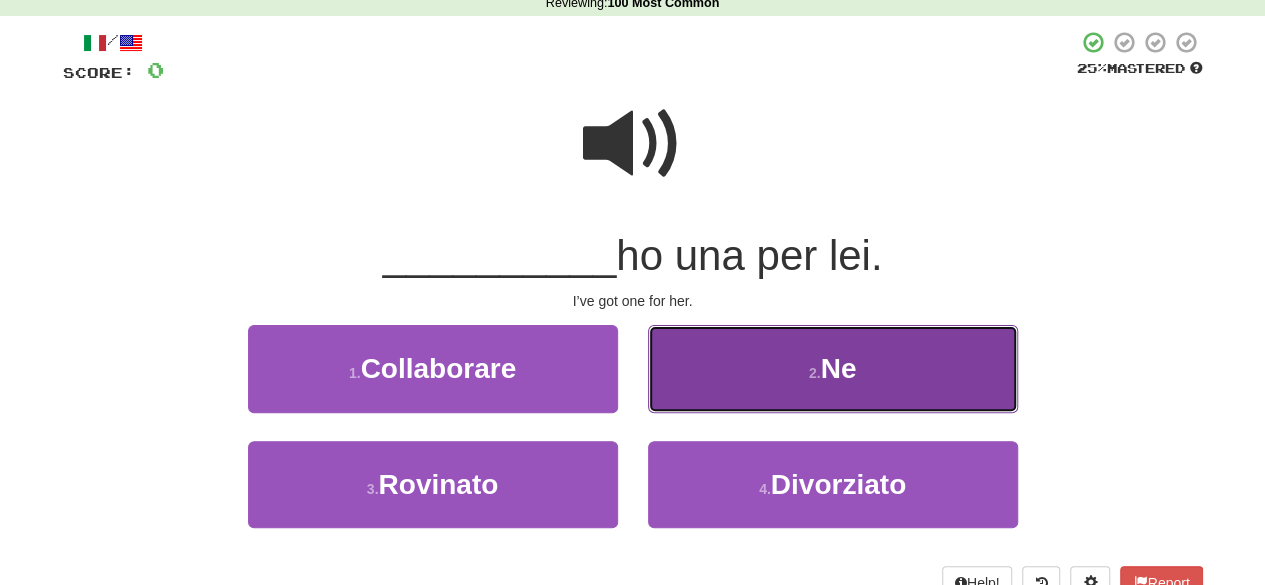 click on "2 .  Ne" at bounding box center [833, 368] 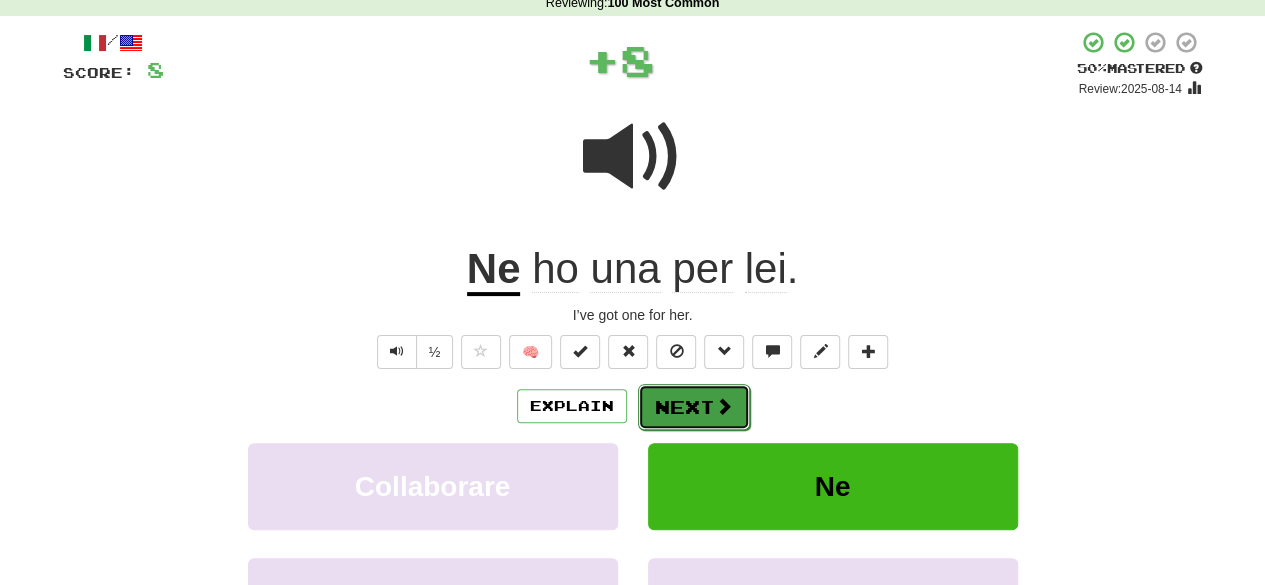 click on "Next" at bounding box center (694, 407) 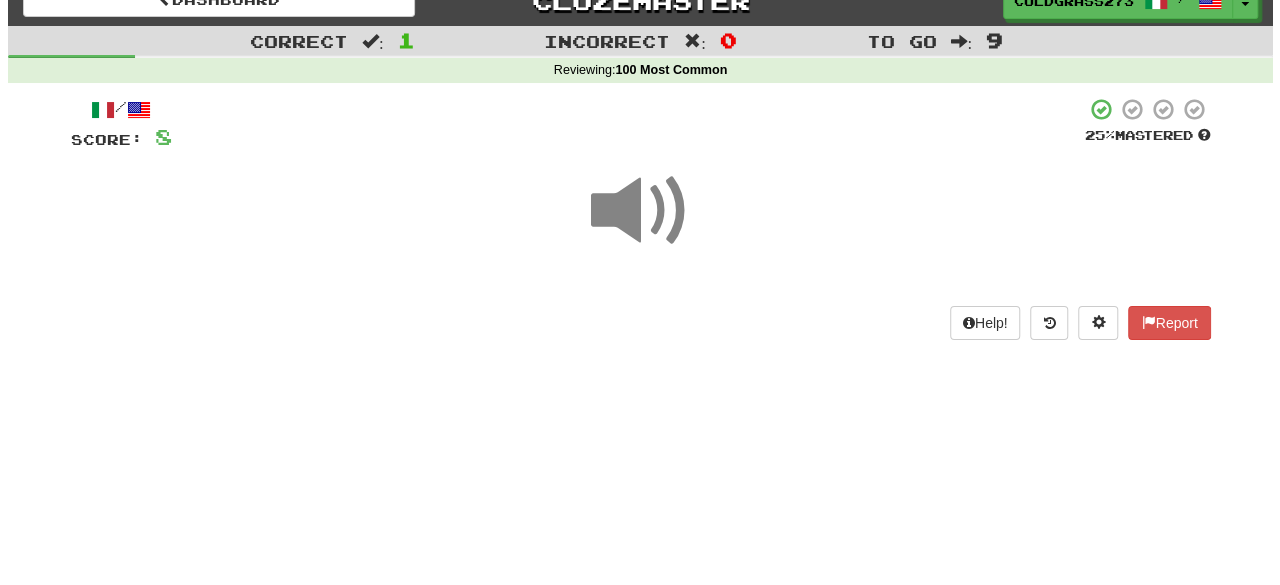 scroll, scrollTop: 22, scrollLeft: 0, axis: vertical 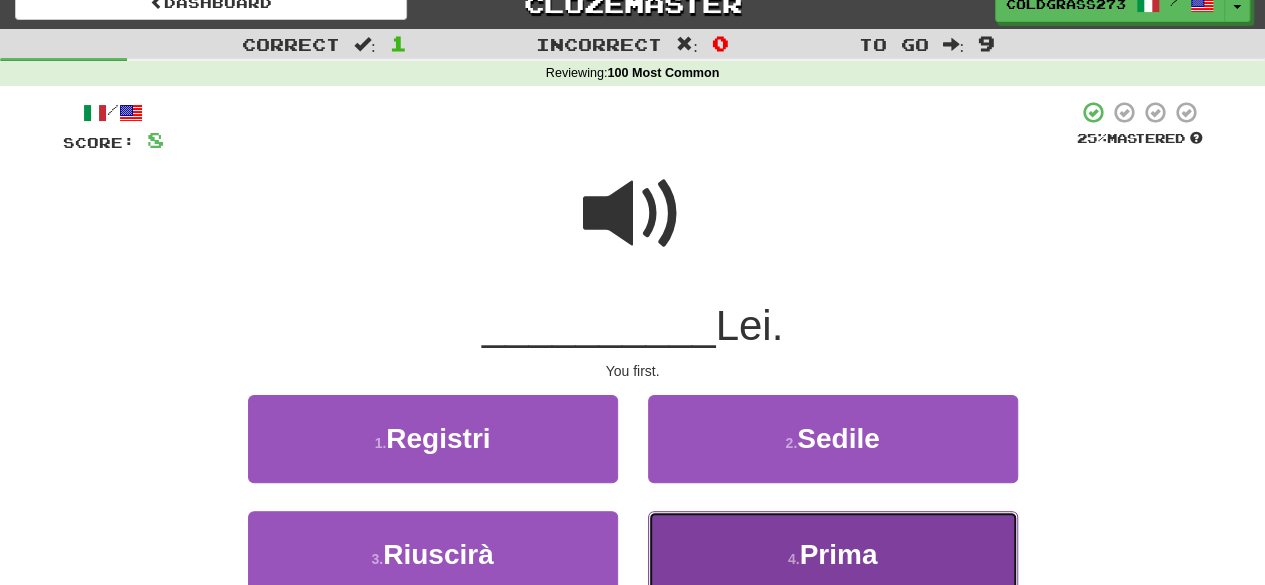 click on "Prima" at bounding box center (838, 554) 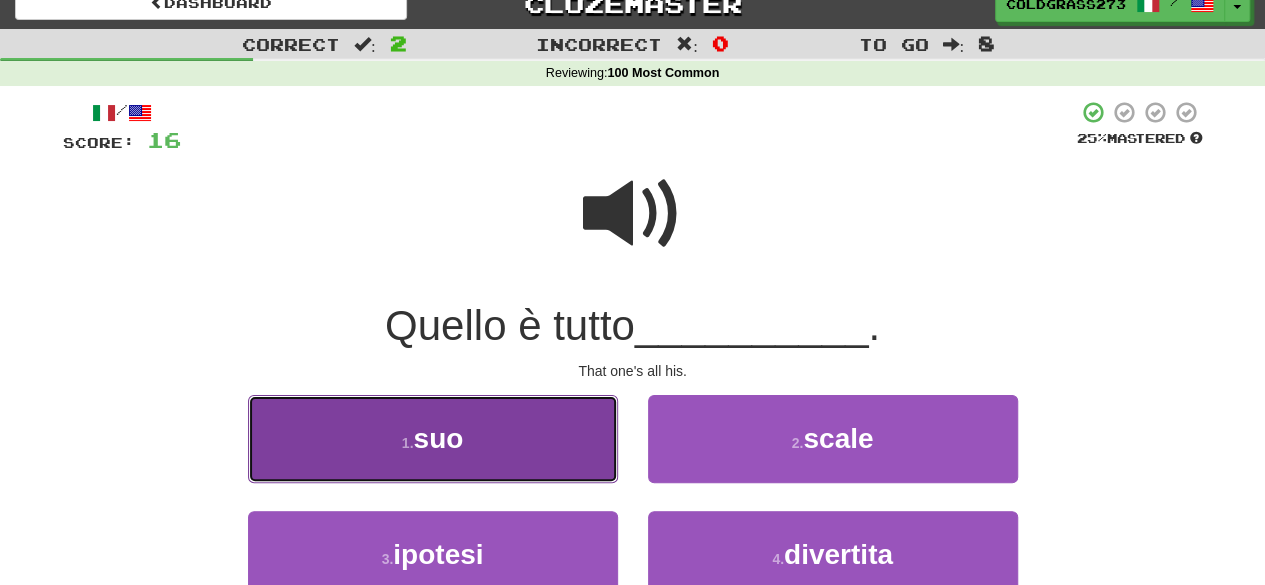 click on "1 .  suo" at bounding box center [433, 438] 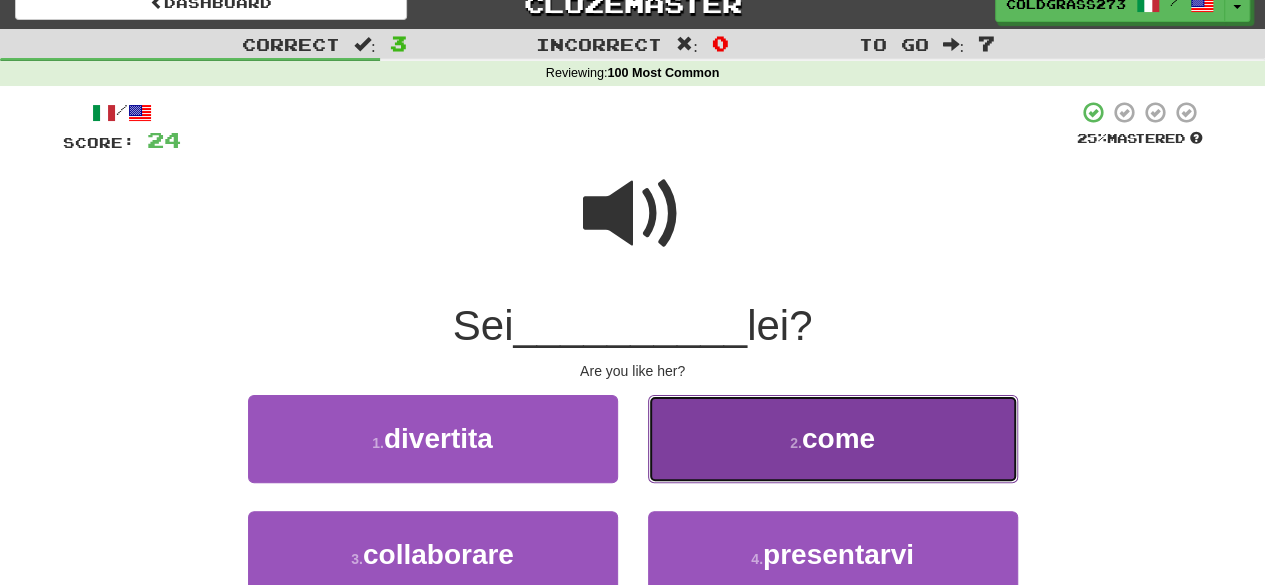 click on "2 .  come" at bounding box center (833, 438) 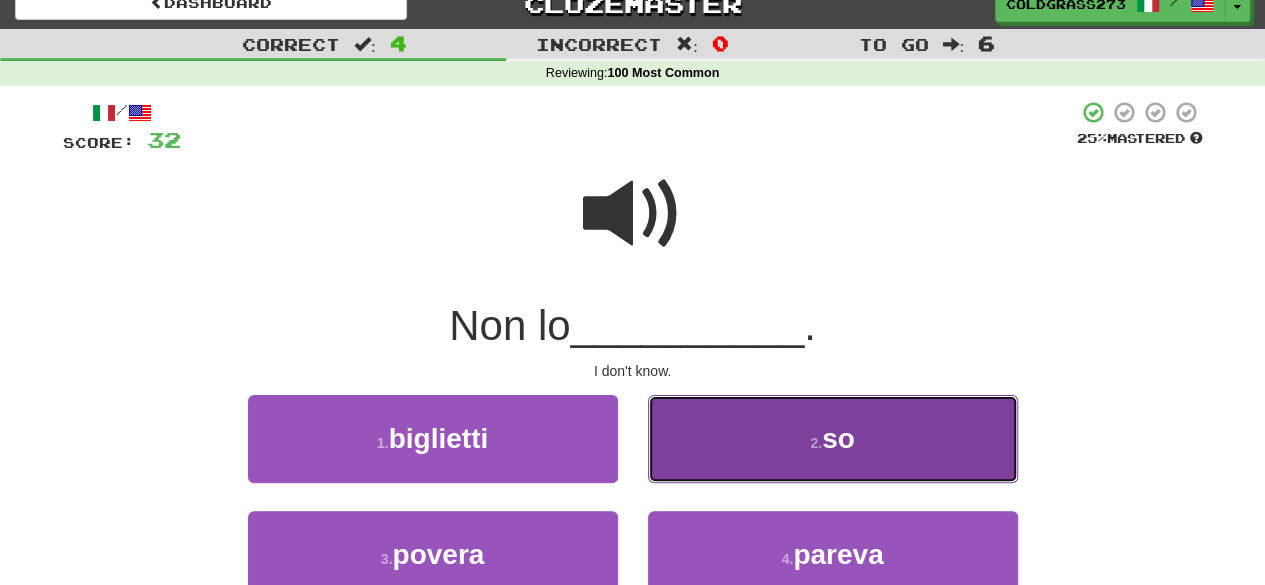 click on "2 .  so" at bounding box center [833, 438] 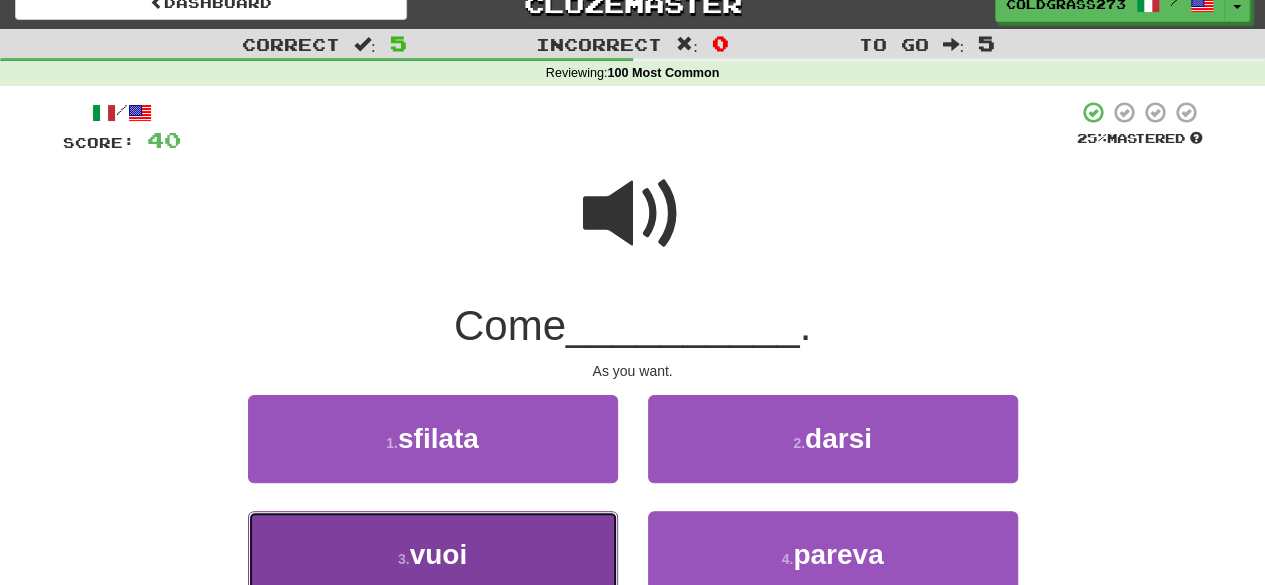 click on "3 .  vuoi" at bounding box center (433, 554) 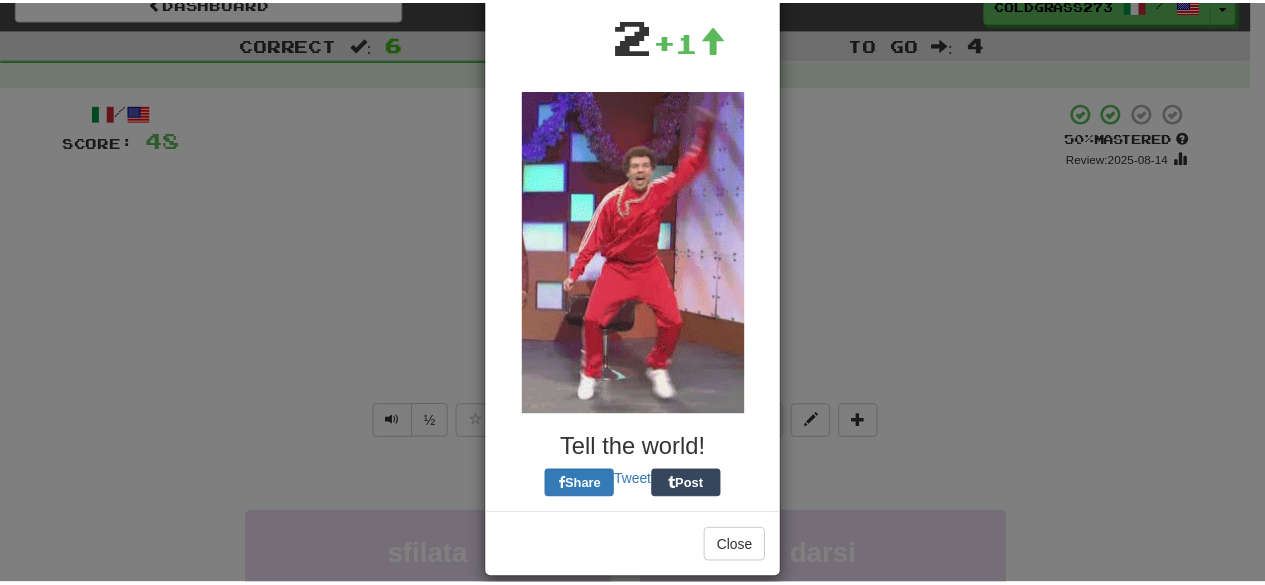 scroll, scrollTop: 188, scrollLeft: 0, axis: vertical 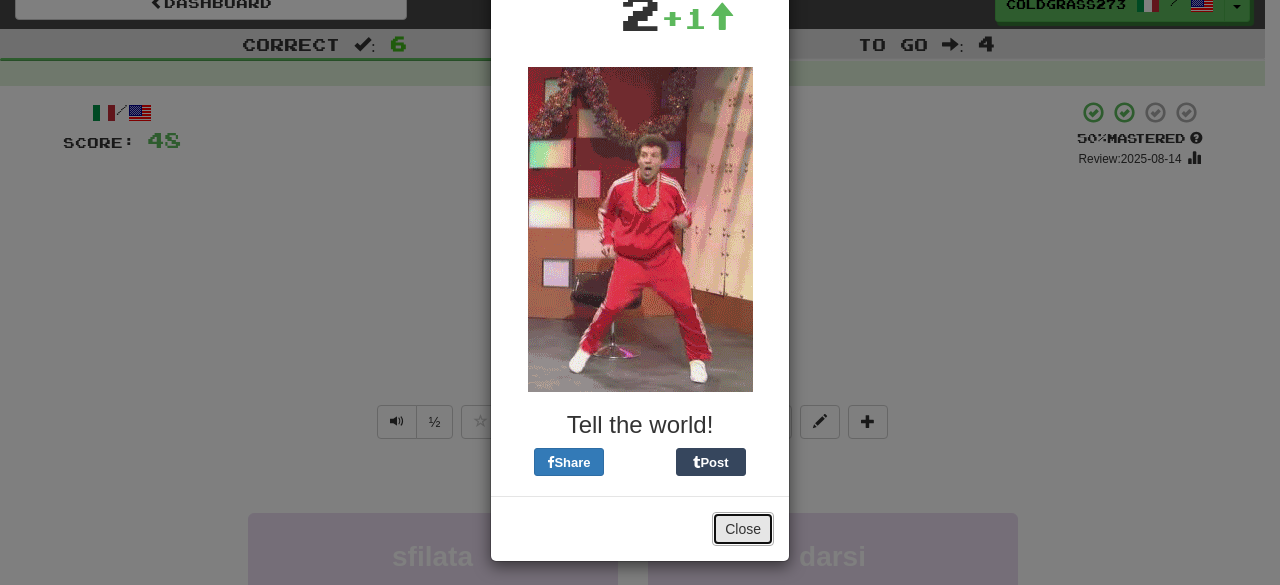 click on "Close" at bounding box center (743, 529) 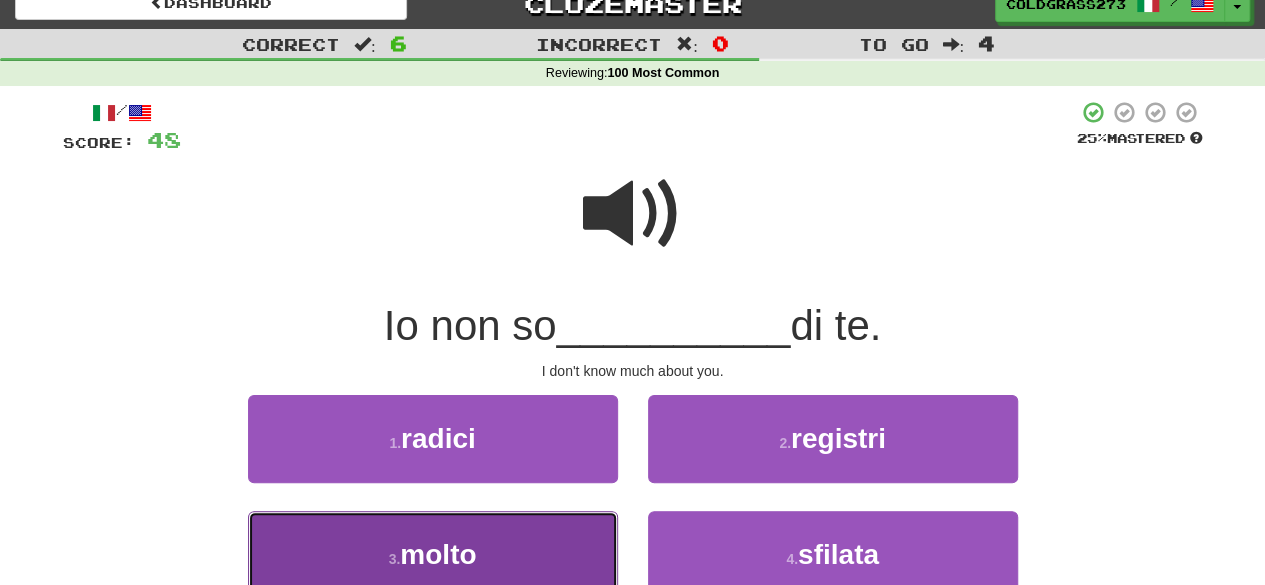click on "3 .  molto" at bounding box center (433, 554) 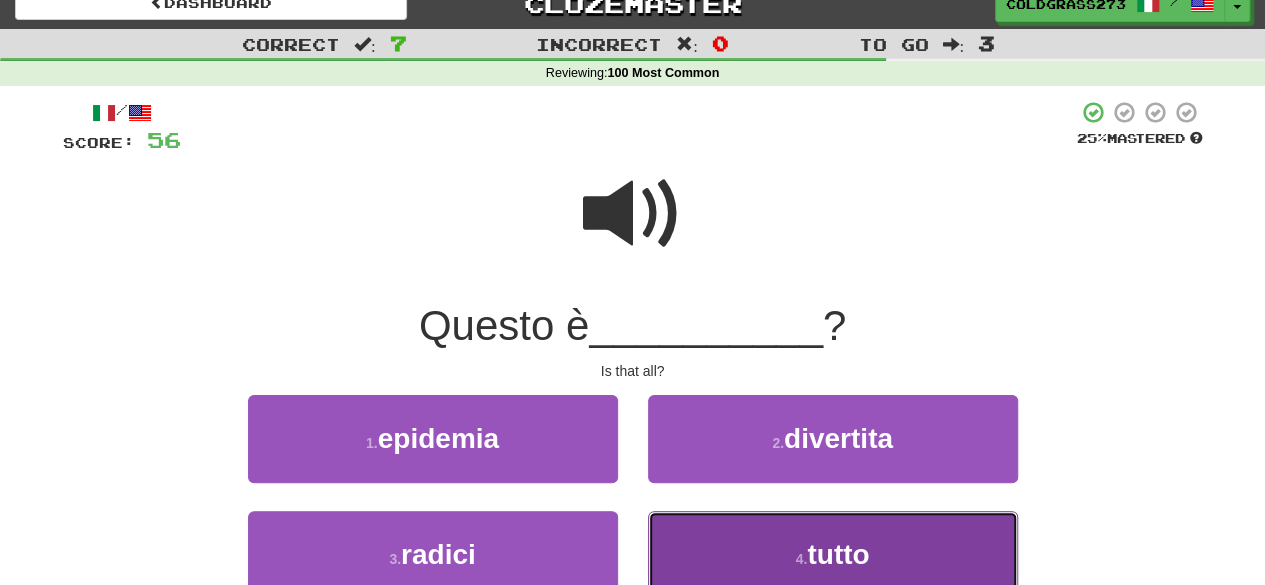 click on "4 .  tutto" at bounding box center (833, 554) 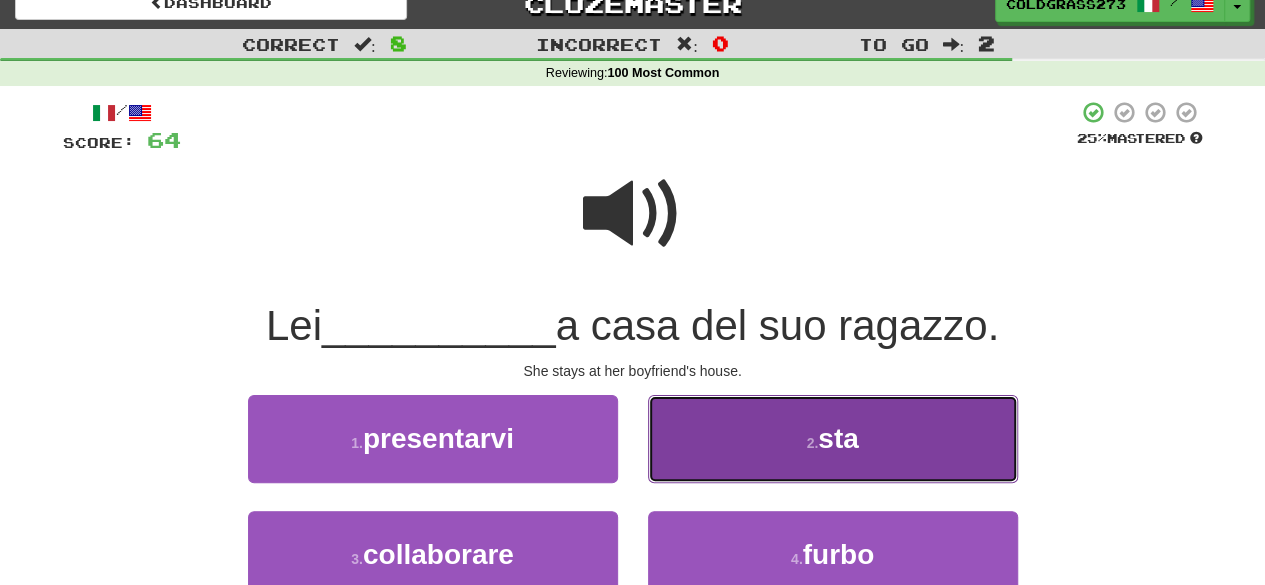 click on "2 .  sta" at bounding box center [833, 438] 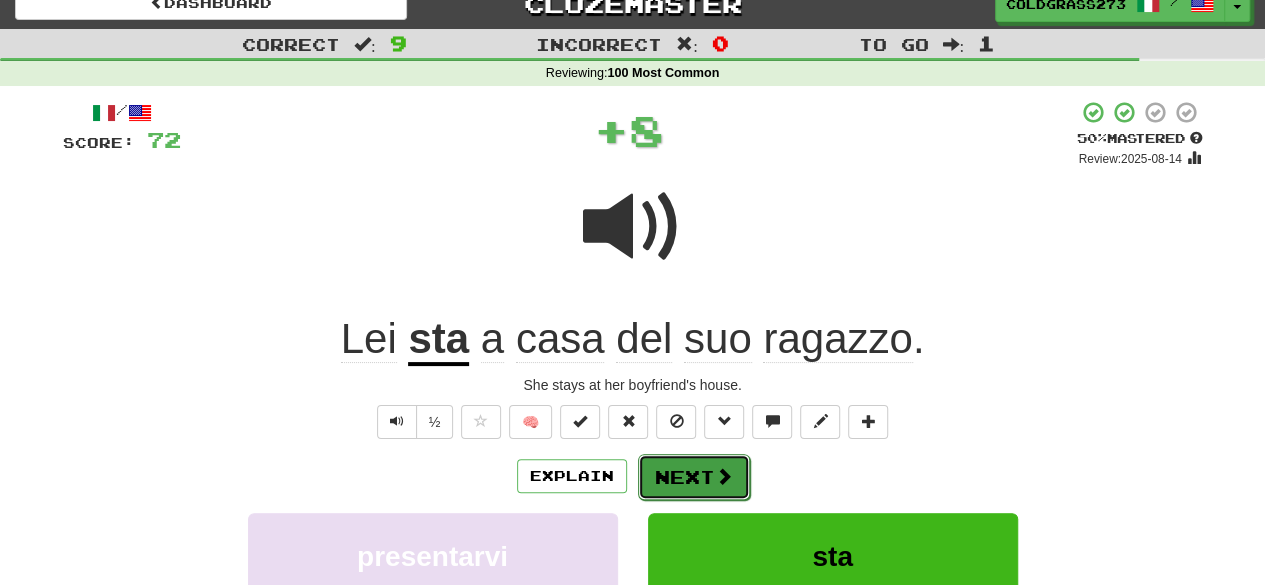 click on "Next" at bounding box center (694, 477) 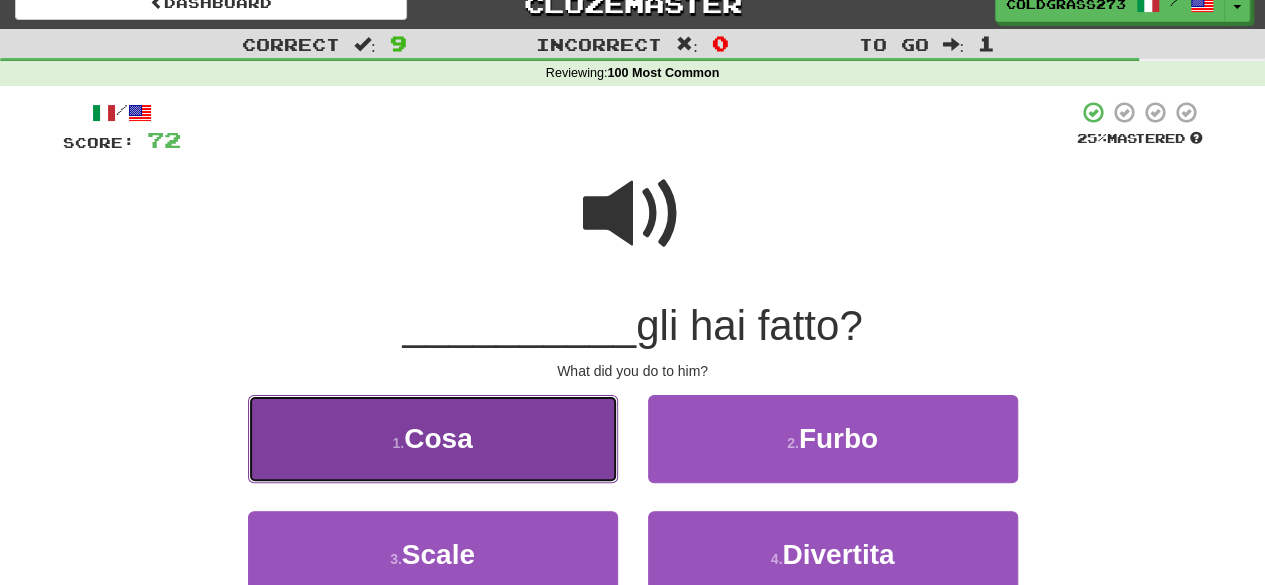 click on "1 .  Cosa" at bounding box center [433, 438] 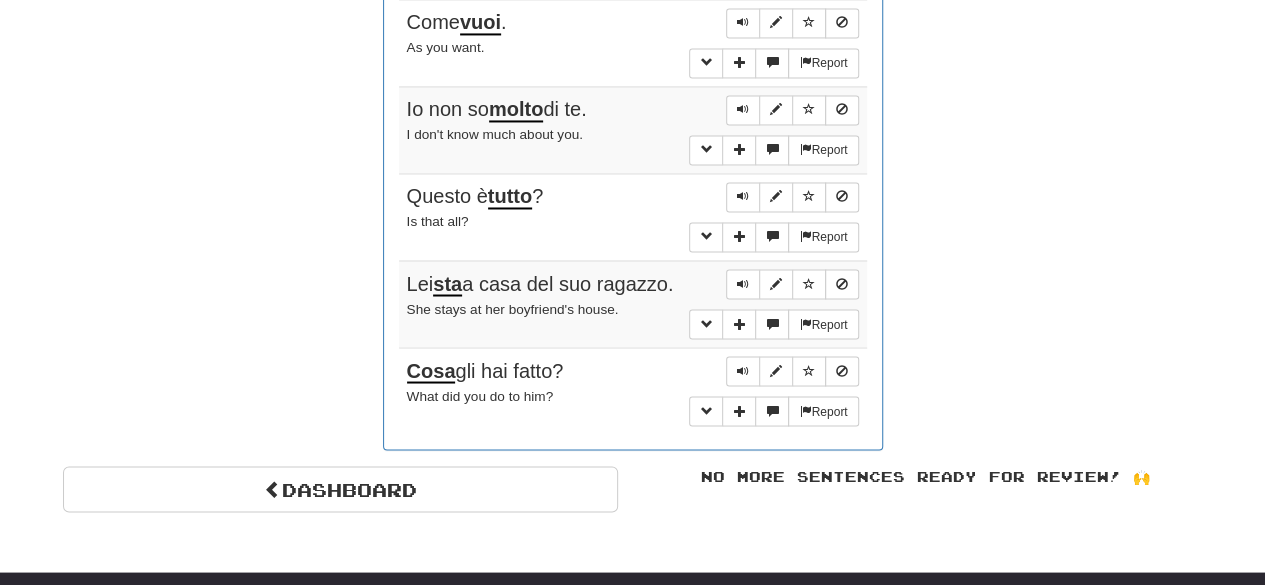 scroll, scrollTop: 1628, scrollLeft: 0, axis: vertical 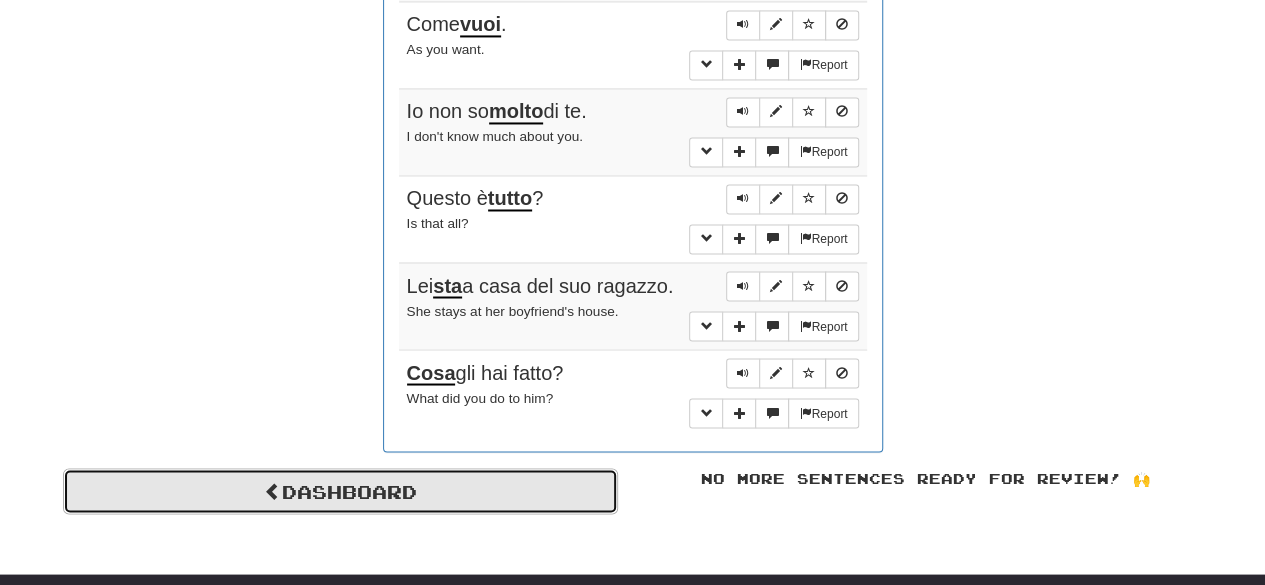 click on "Dashboard" at bounding box center (340, 491) 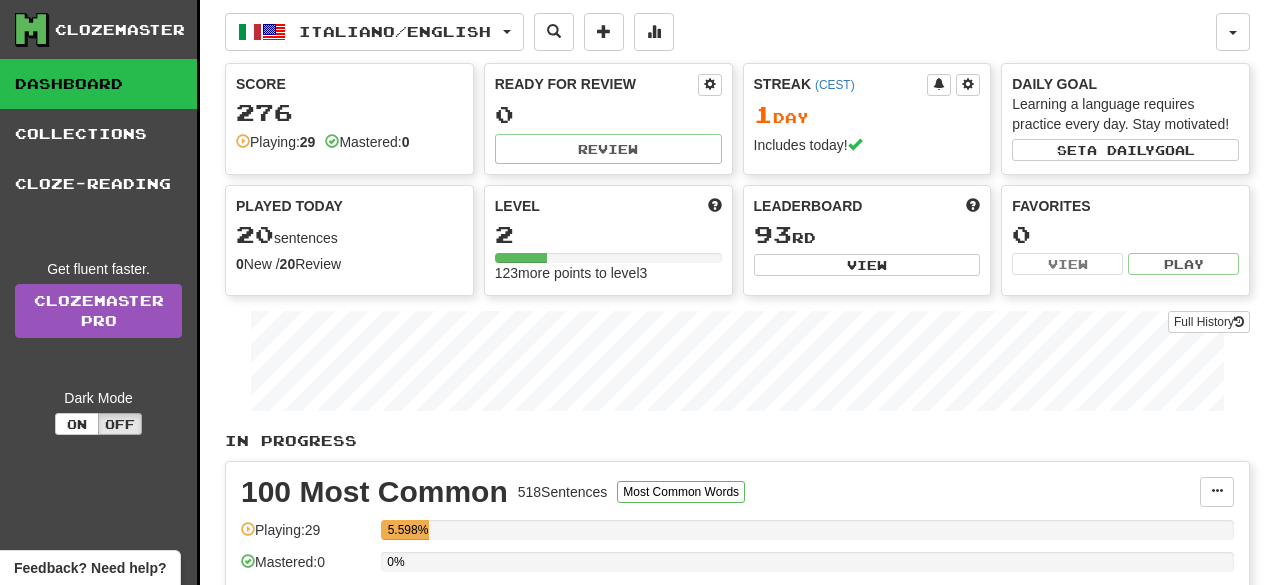 scroll, scrollTop: 0, scrollLeft: 0, axis: both 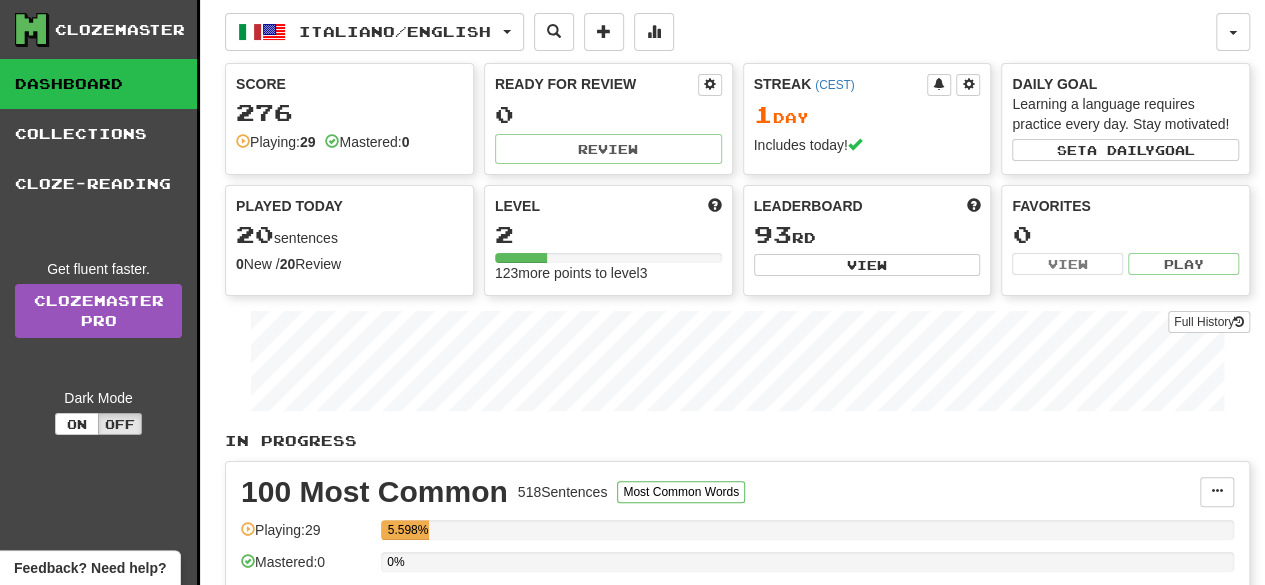click on "2" at bounding box center [608, 234] 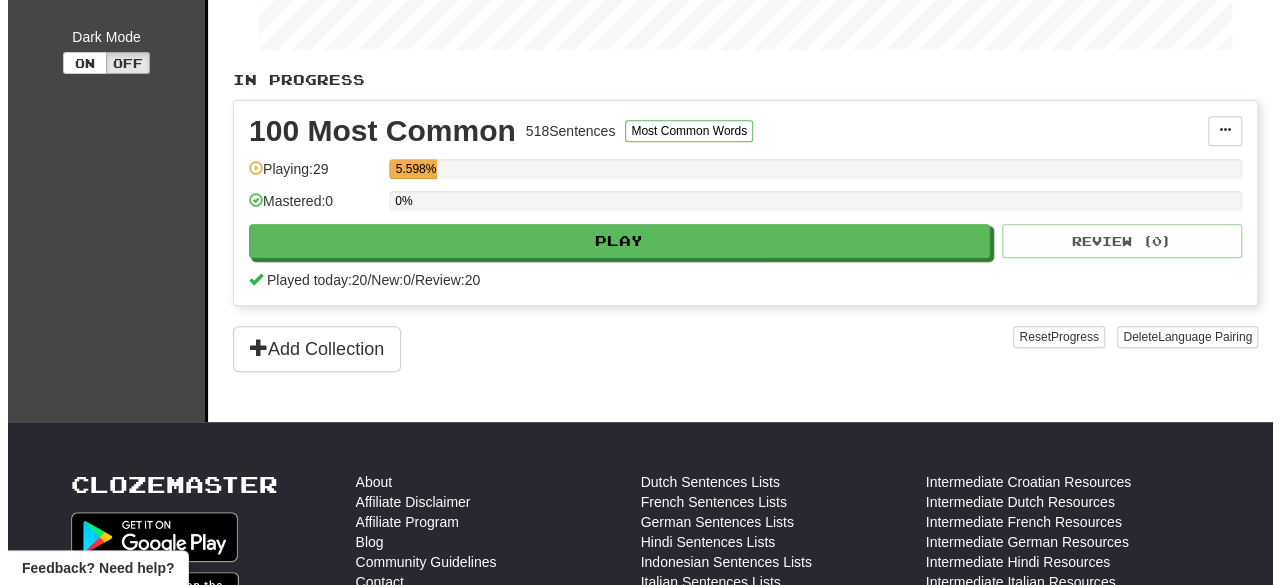 scroll, scrollTop: 364, scrollLeft: 0, axis: vertical 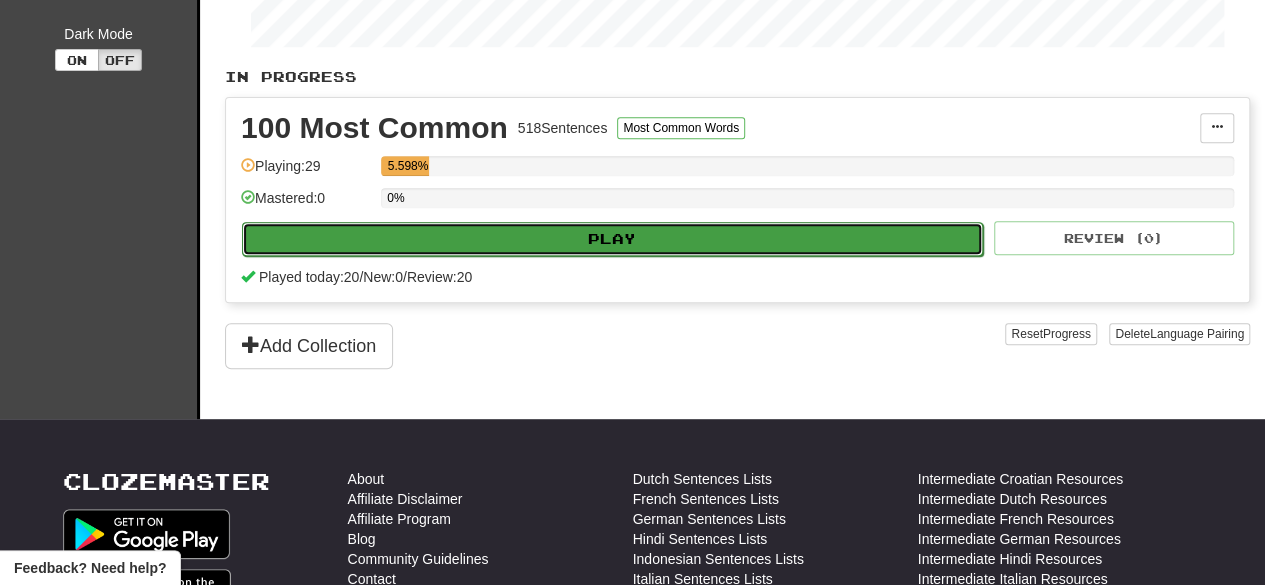 click on "Play" at bounding box center (612, 239) 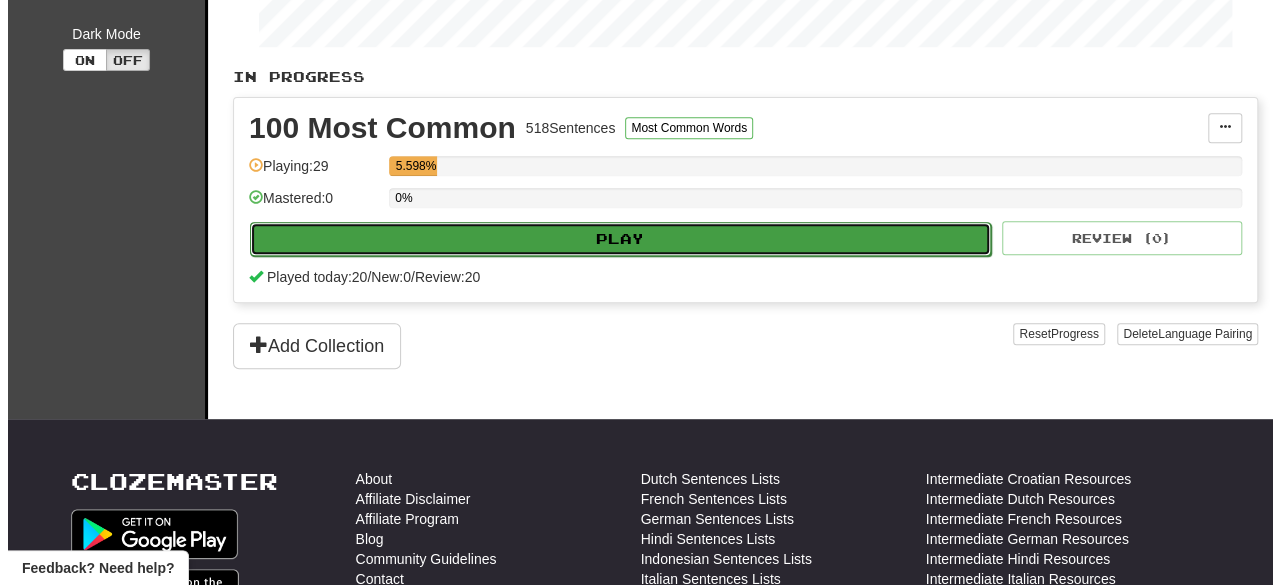select on "**" 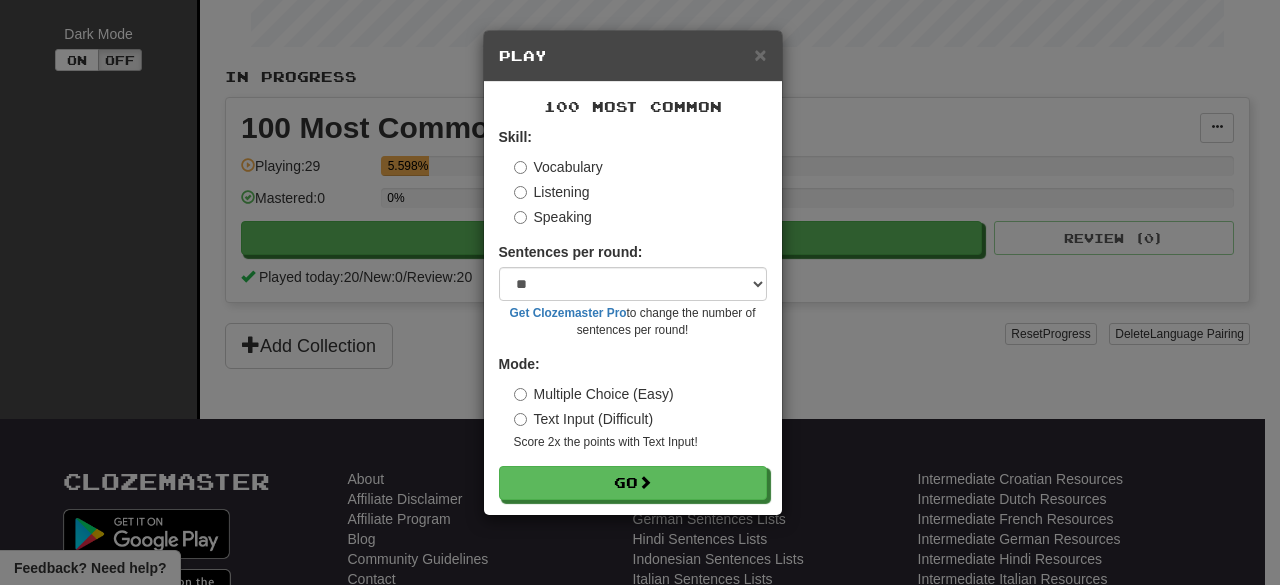 click on "Speaking" at bounding box center (553, 217) 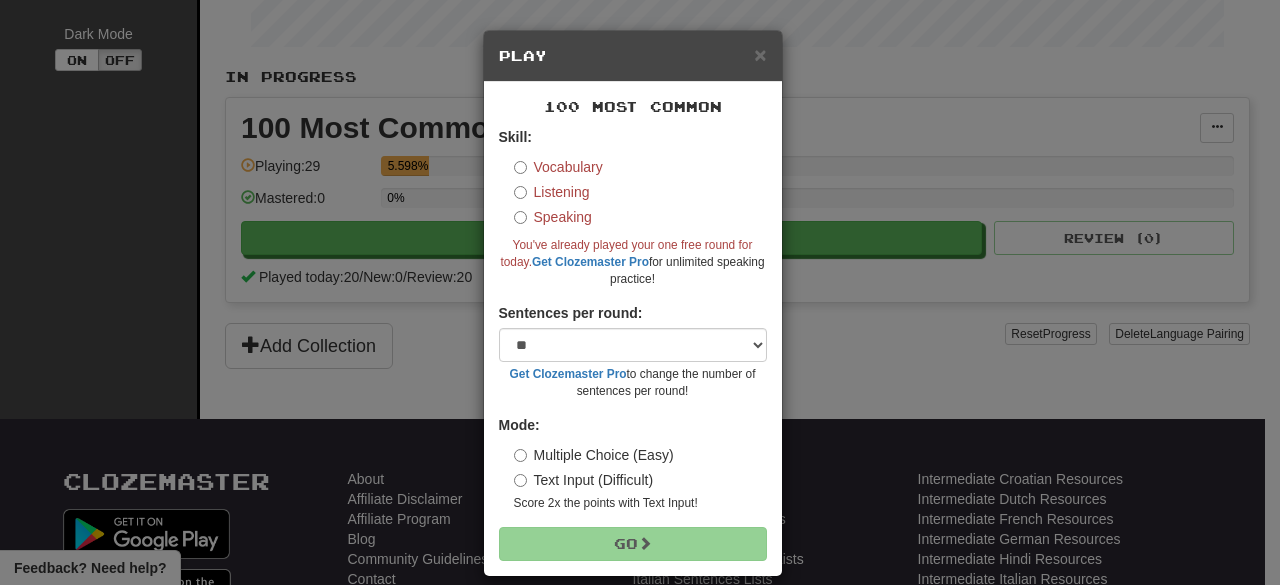 click on "Listening" at bounding box center (552, 192) 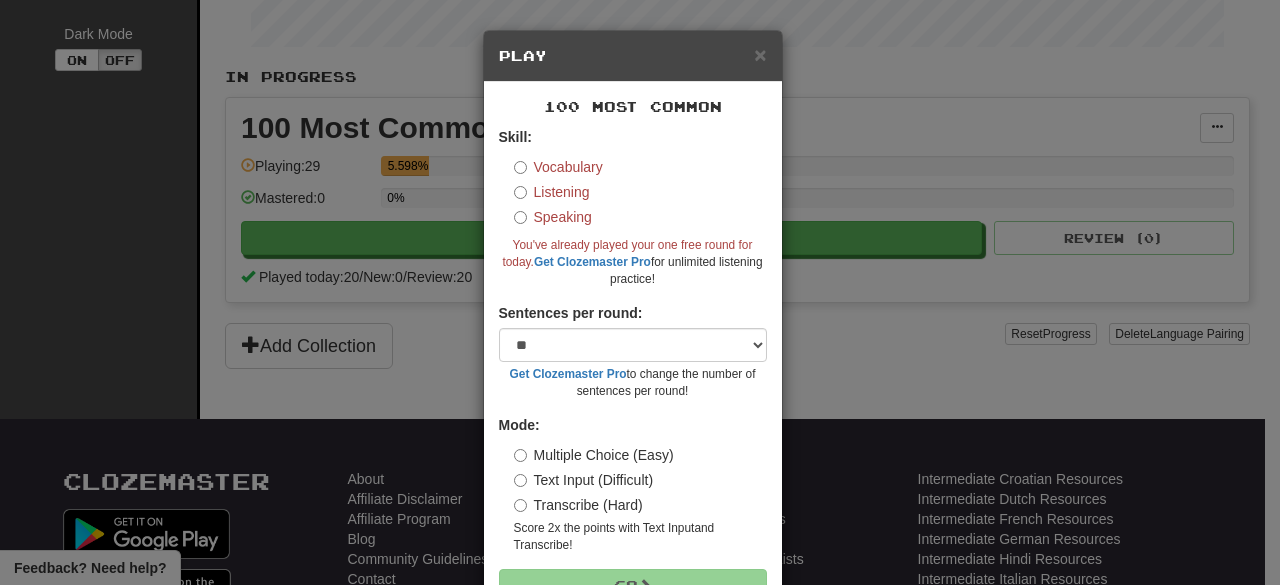 click on "Vocabulary" at bounding box center [558, 167] 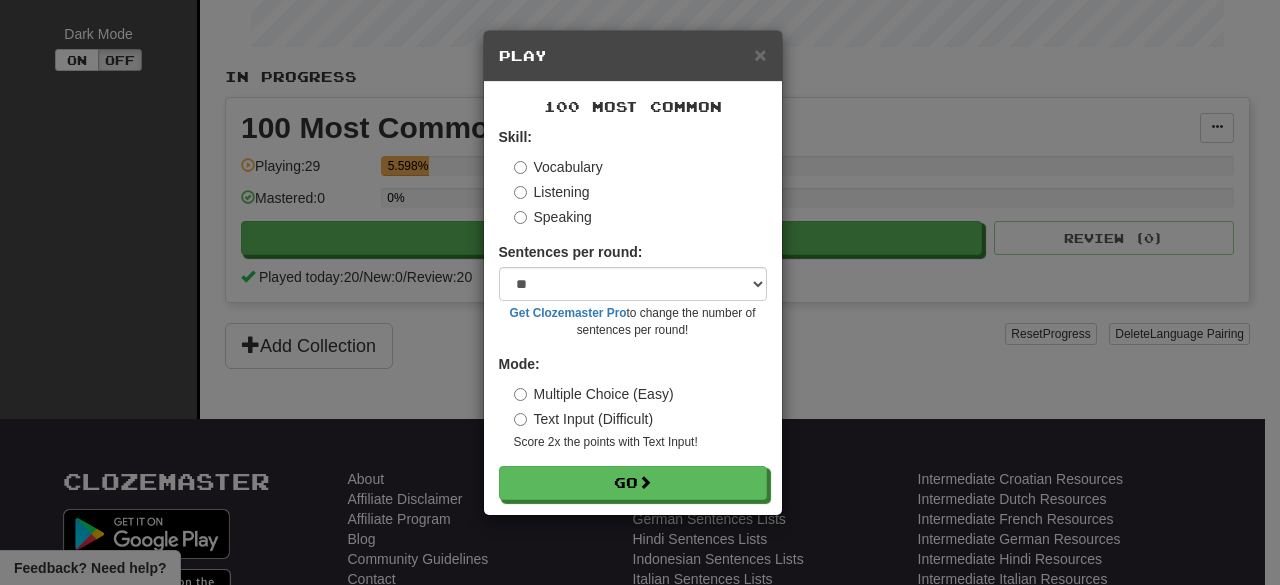 click on "Text Input (Difficult)" at bounding box center [584, 419] 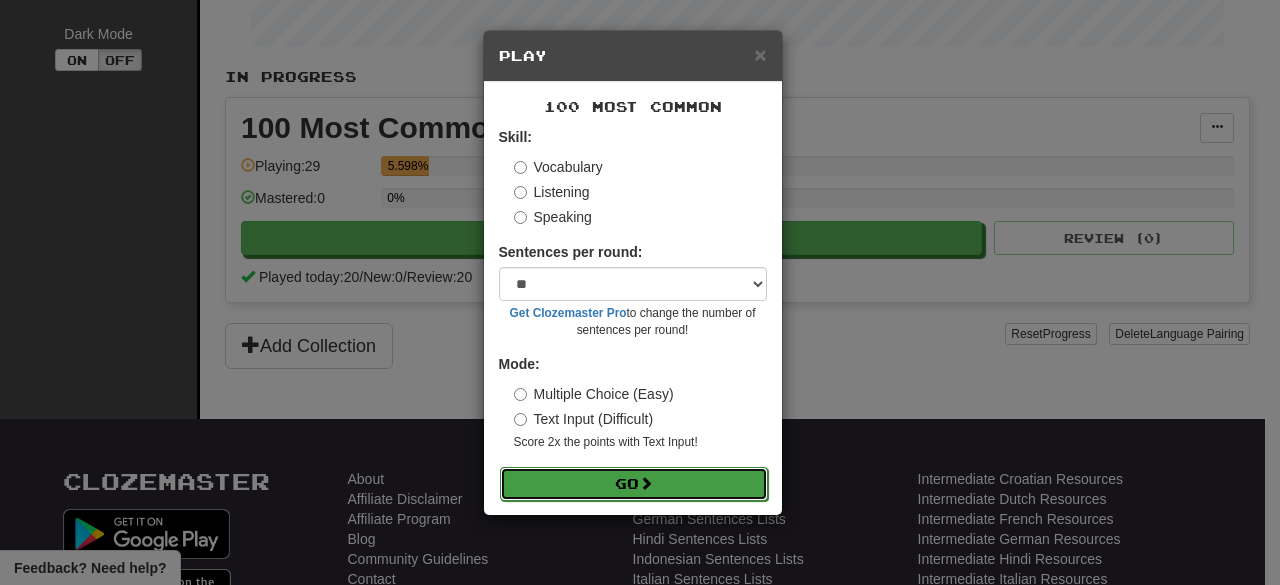click on "Go" at bounding box center (634, 484) 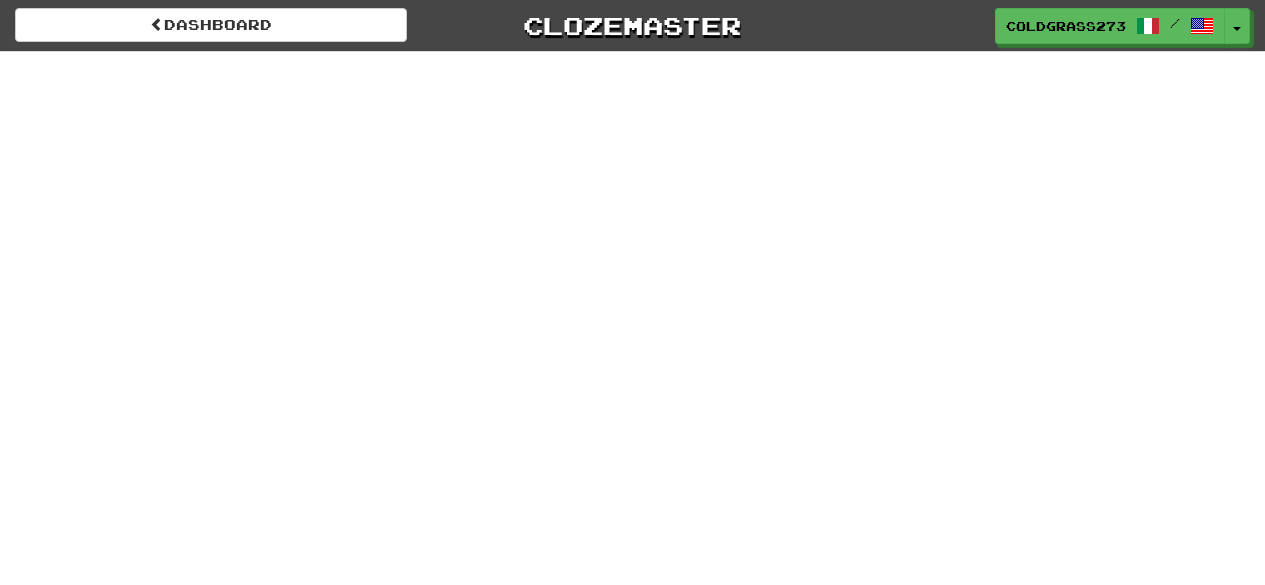 scroll, scrollTop: 0, scrollLeft: 0, axis: both 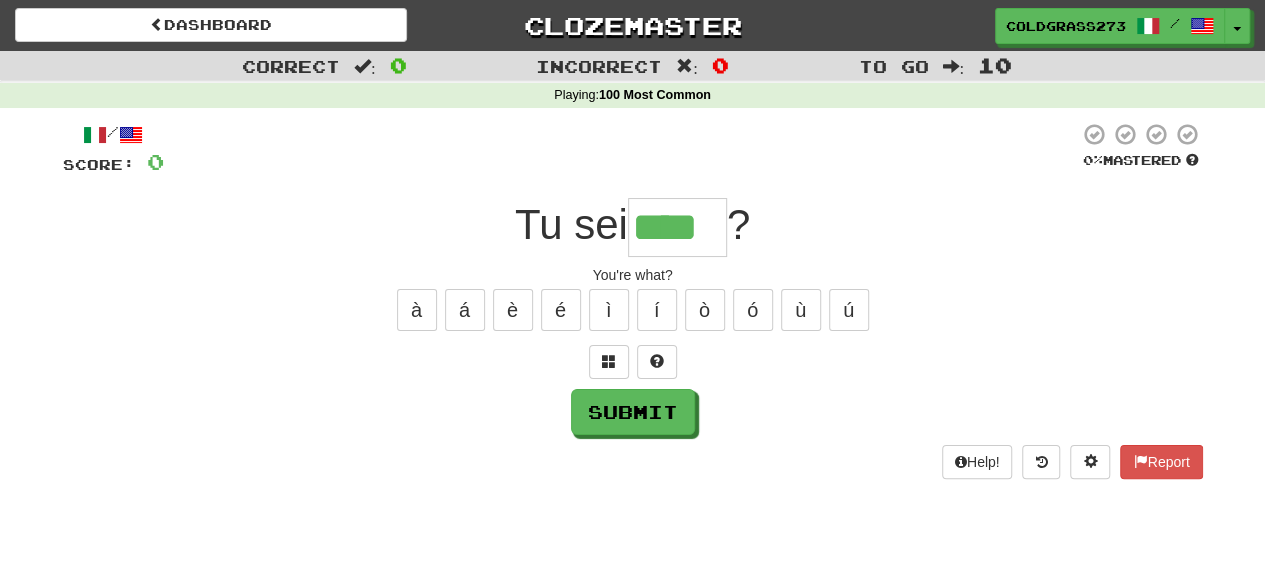type on "****" 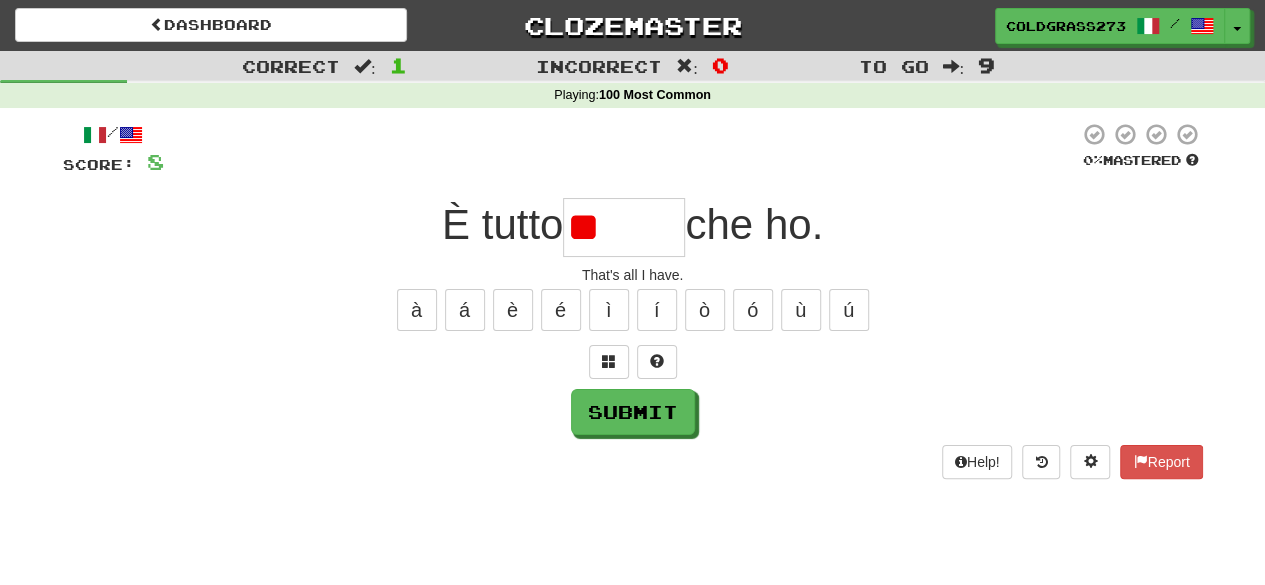 type on "*" 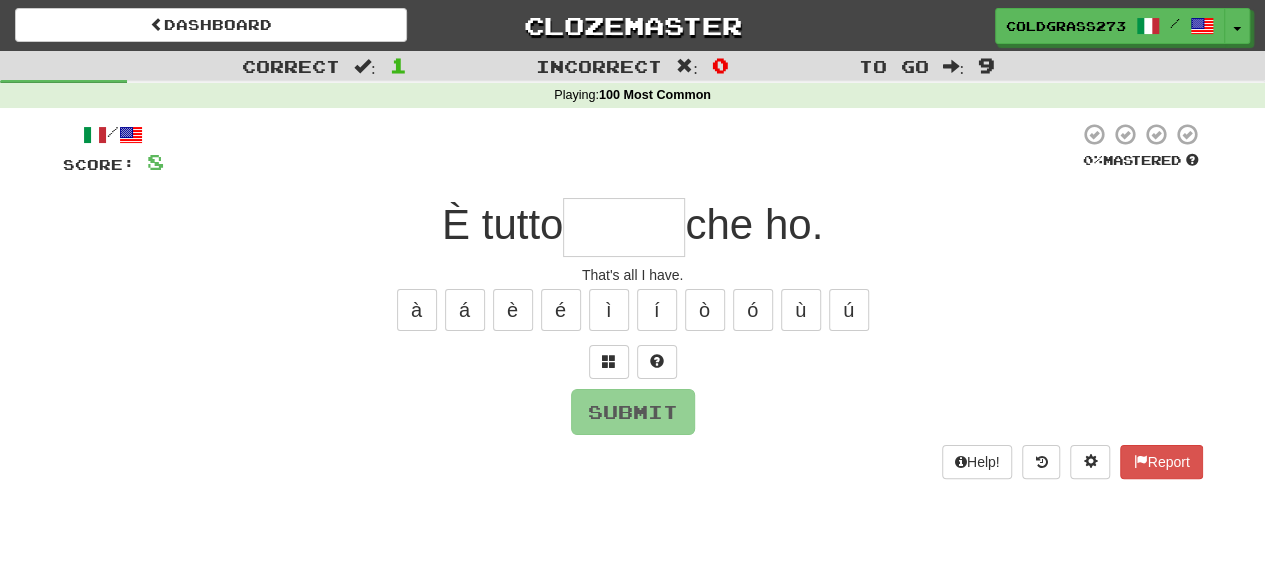 type on "*" 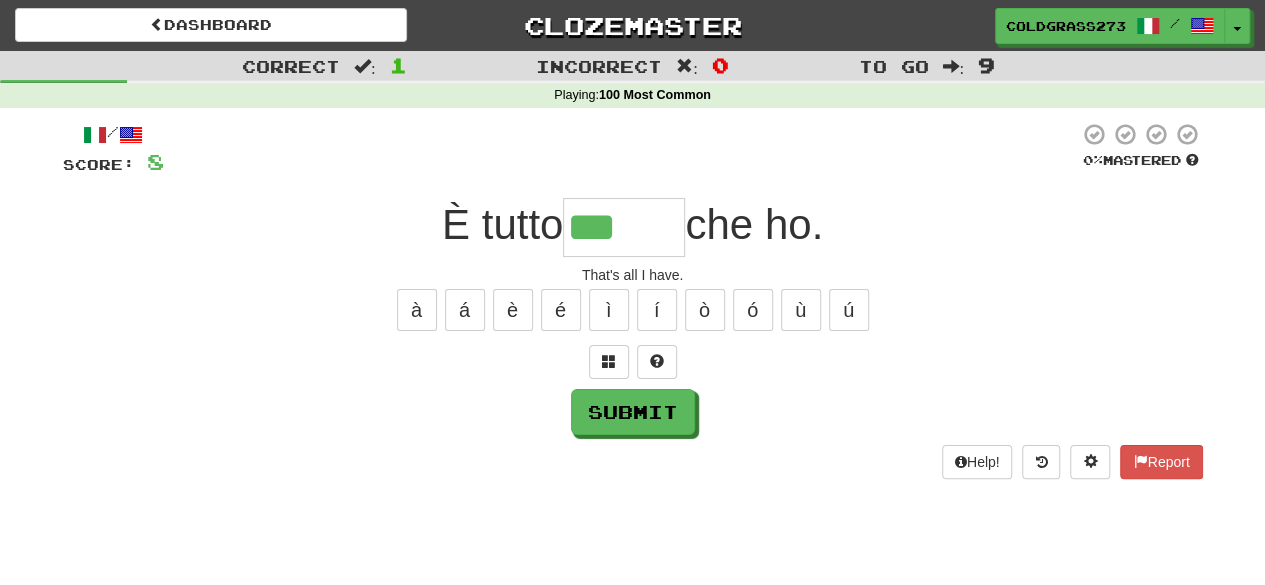 type on "******" 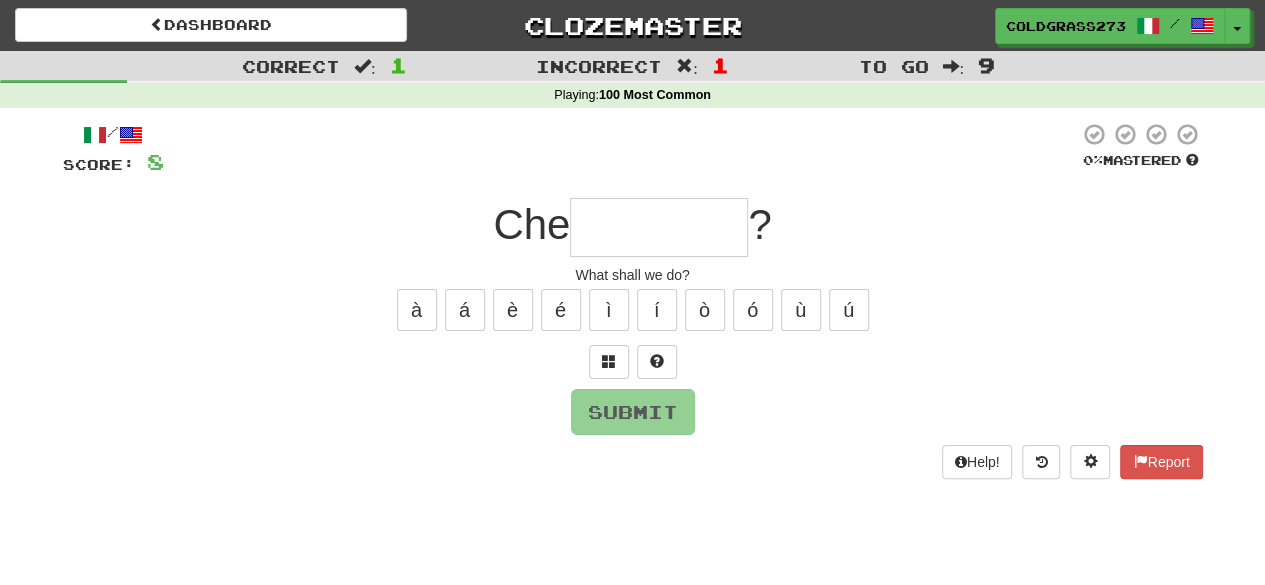 type on "********" 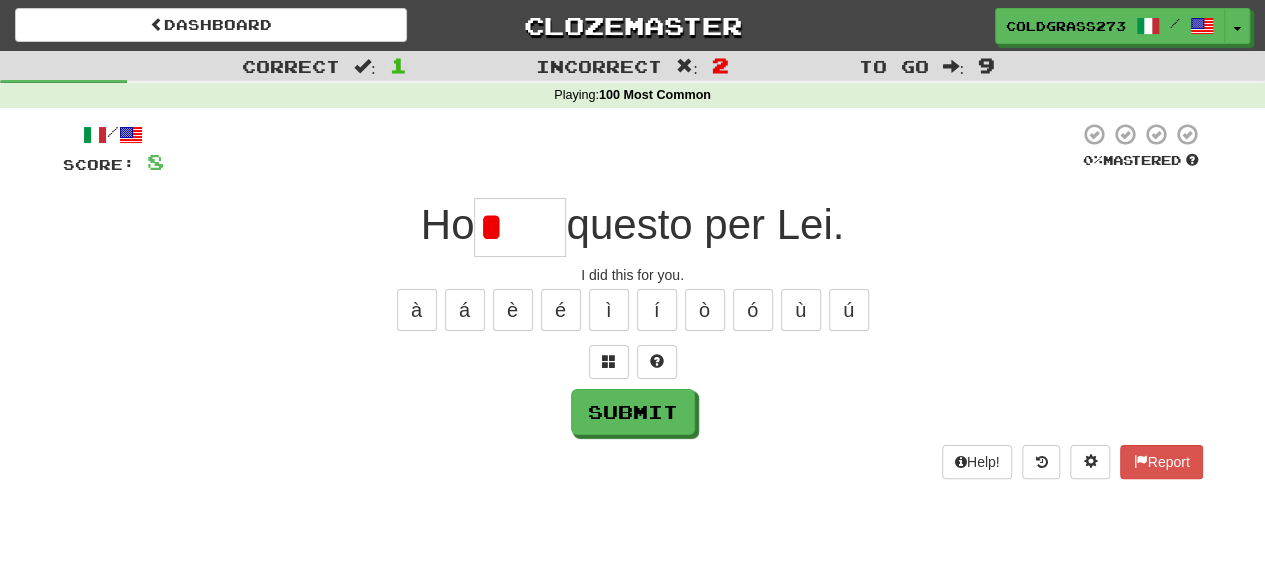 type on "*****" 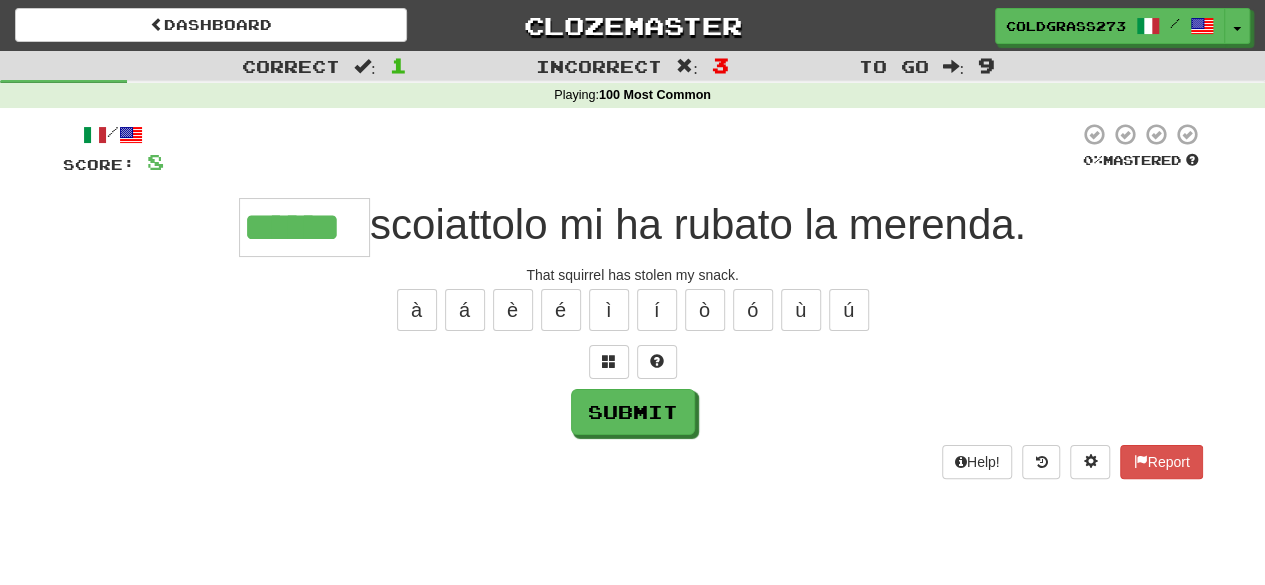 type on "******" 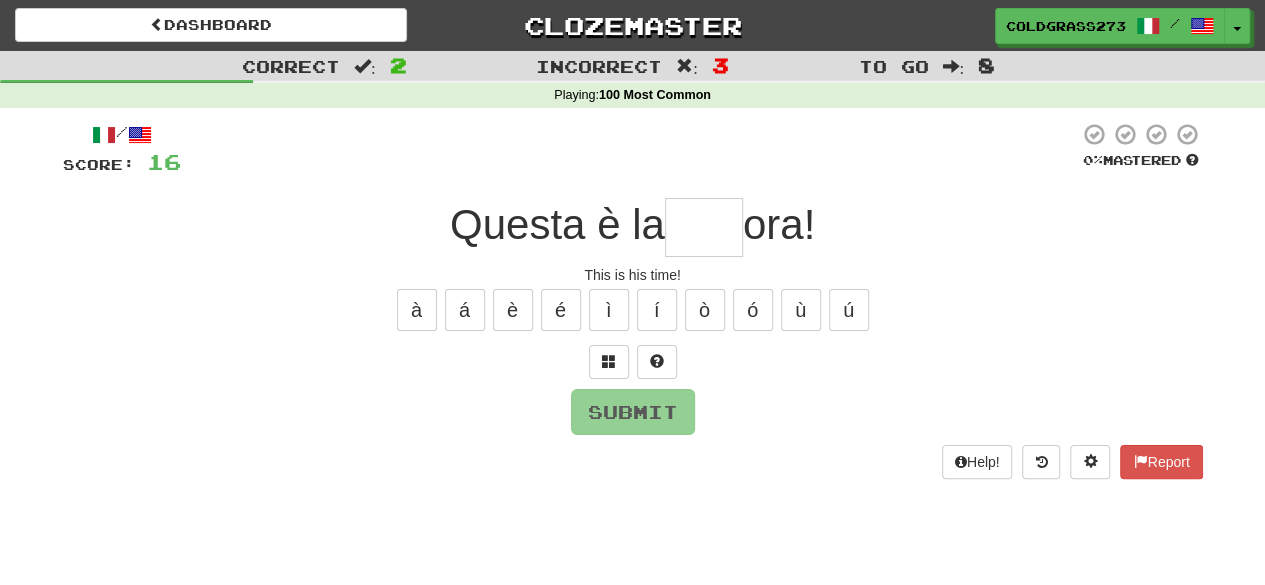 type on "*" 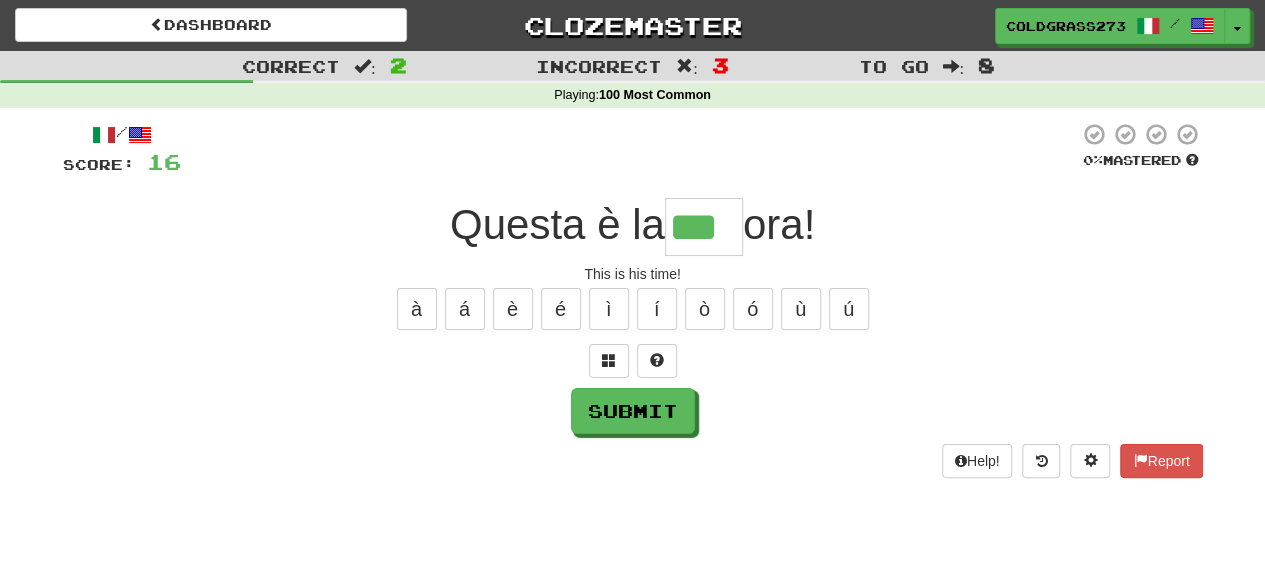 scroll, scrollTop: 0, scrollLeft: 0, axis: both 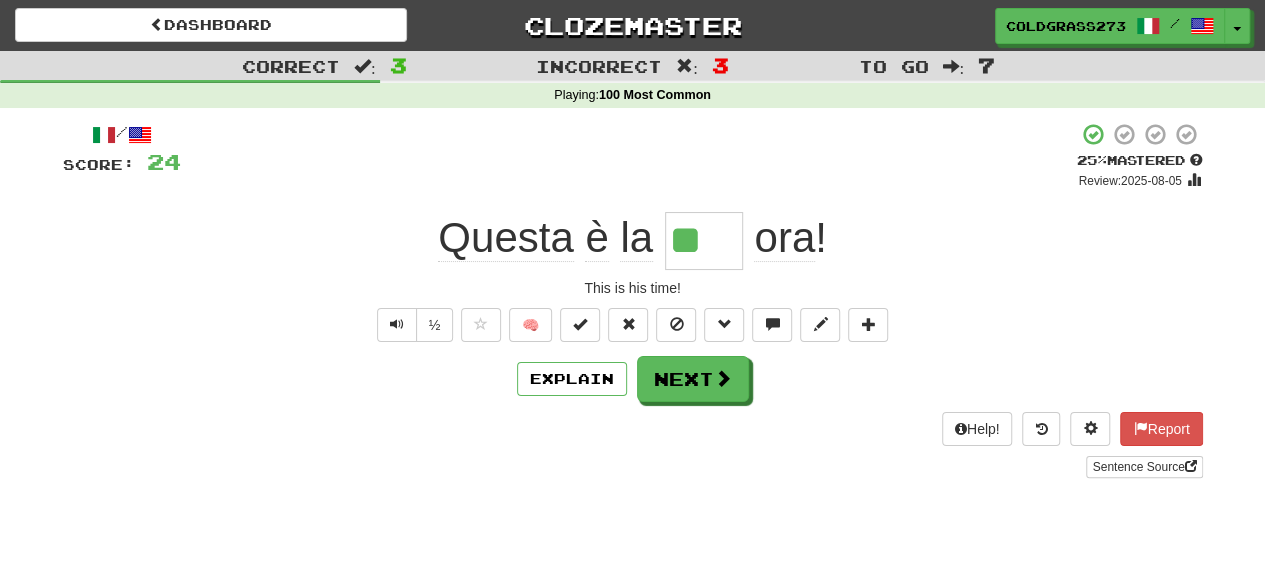 type on "***" 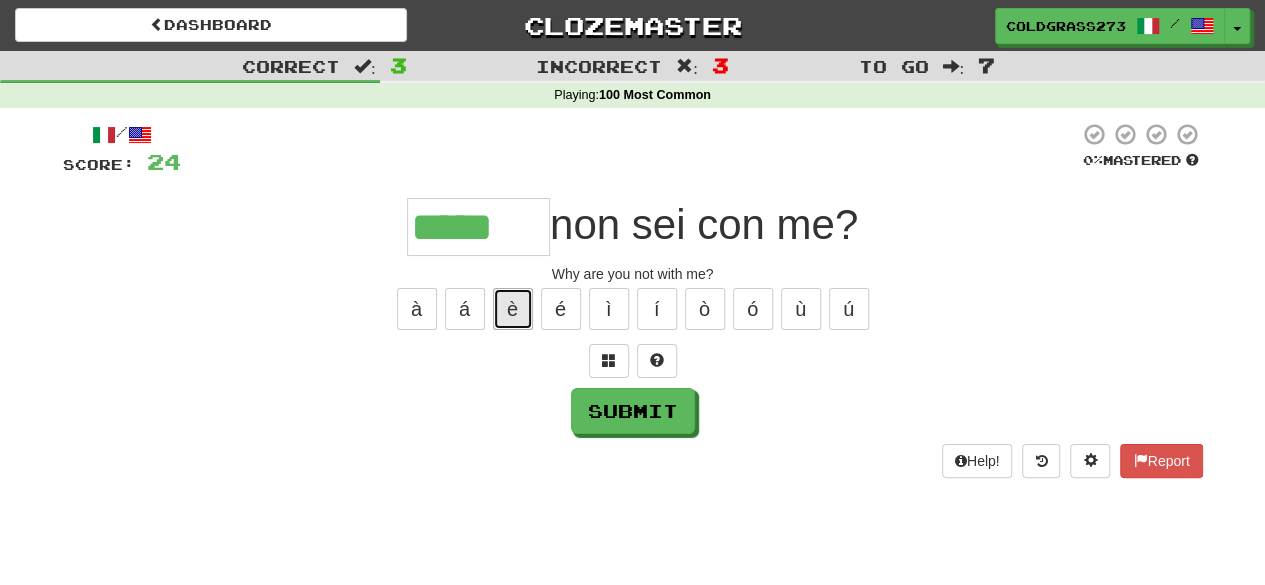click on "è" at bounding box center [513, 309] 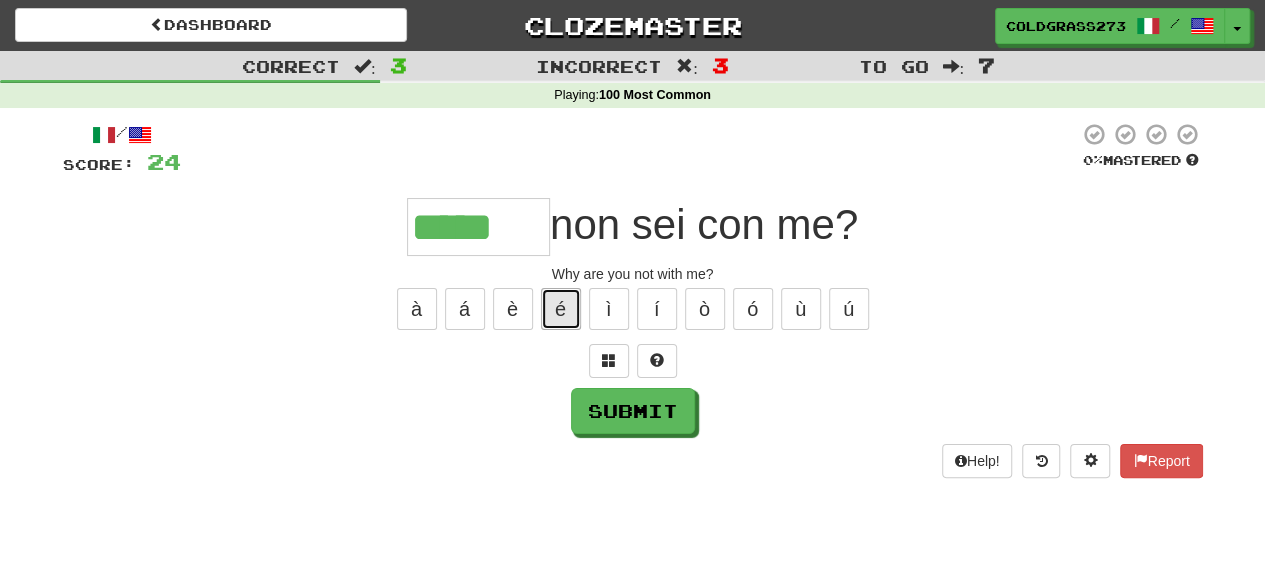 click on "é" at bounding box center [561, 309] 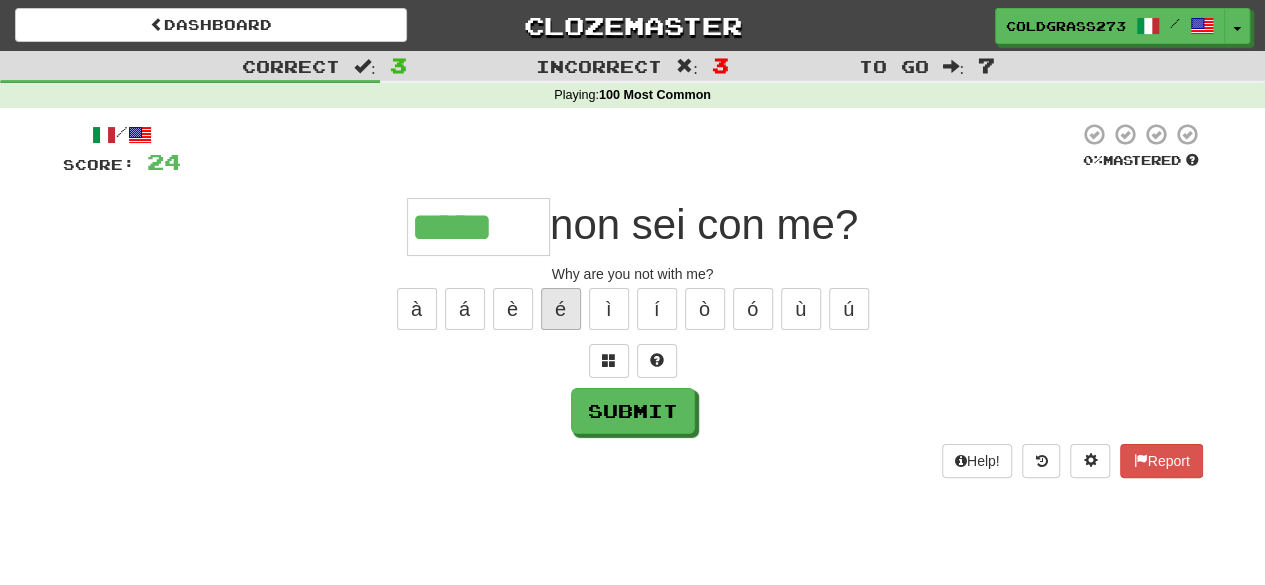 type on "******" 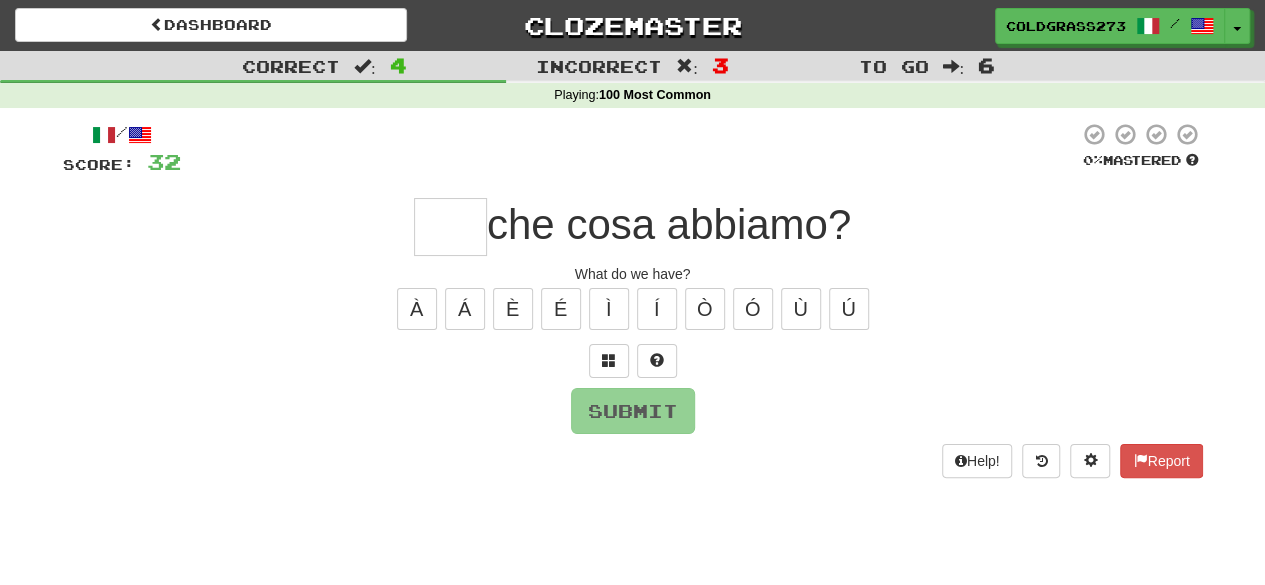 type on "*" 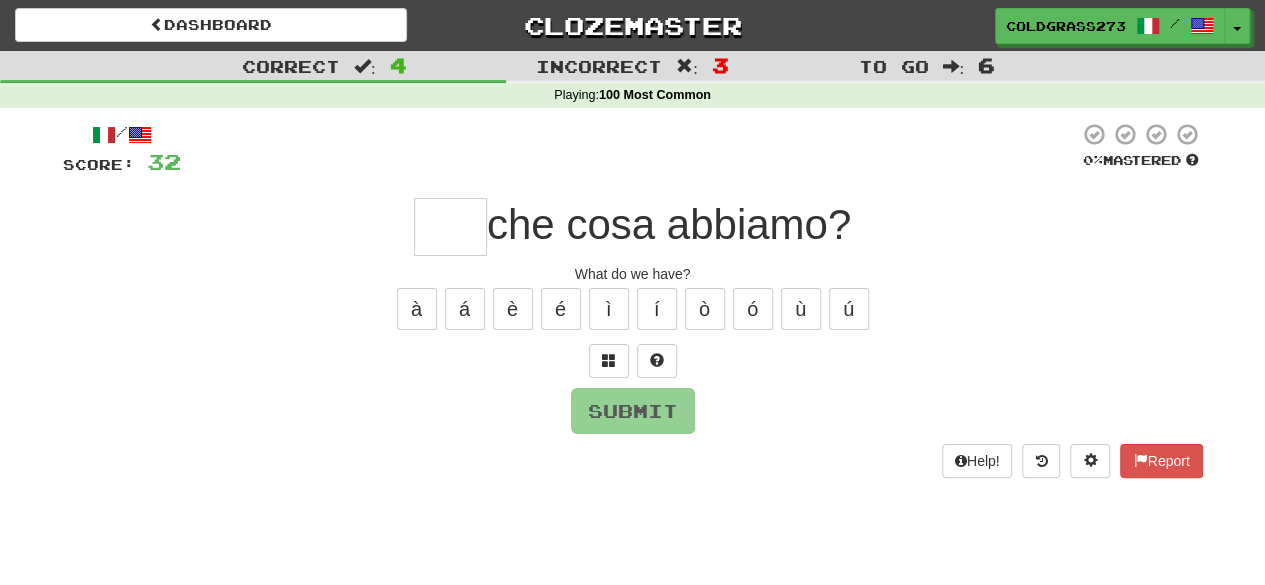 type on "***" 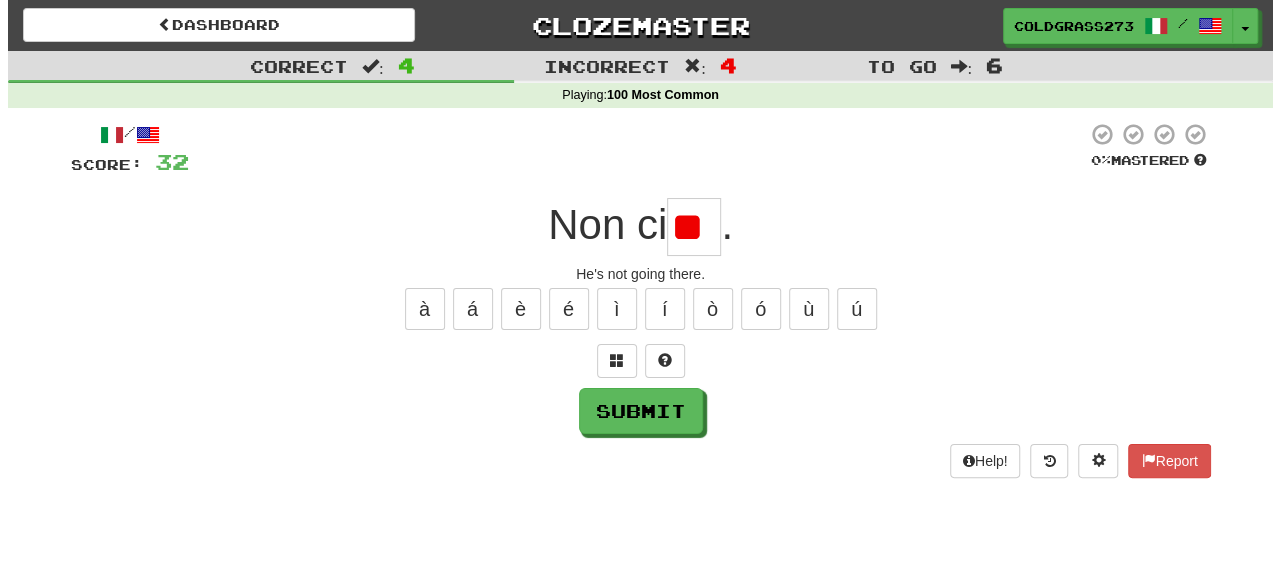 scroll, scrollTop: 0, scrollLeft: 0, axis: both 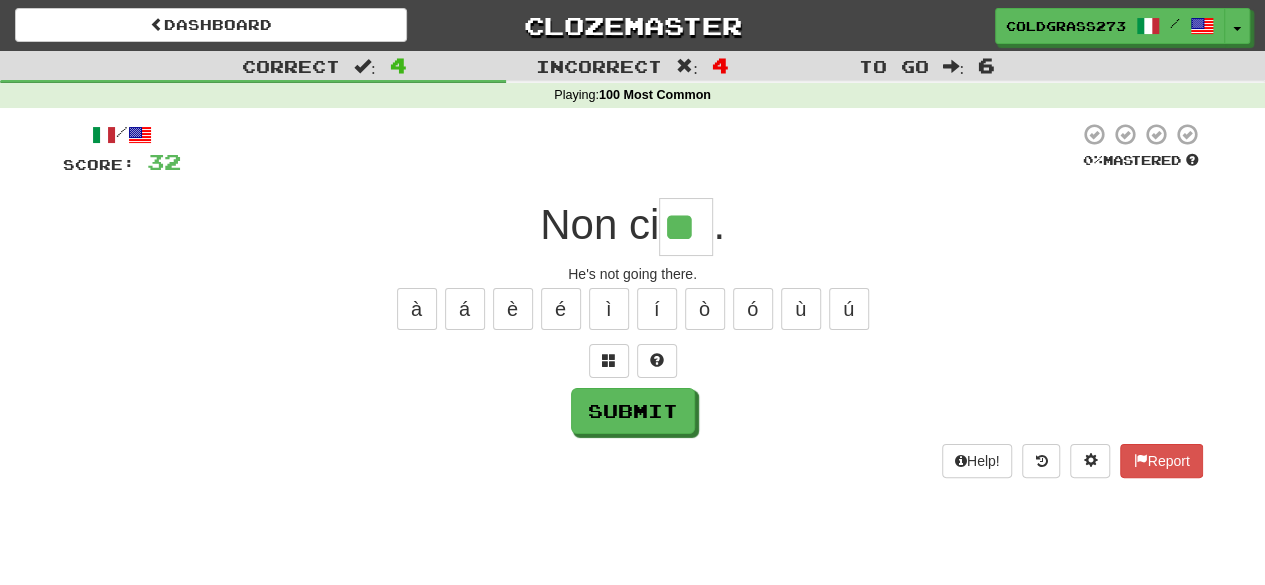 type on "**" 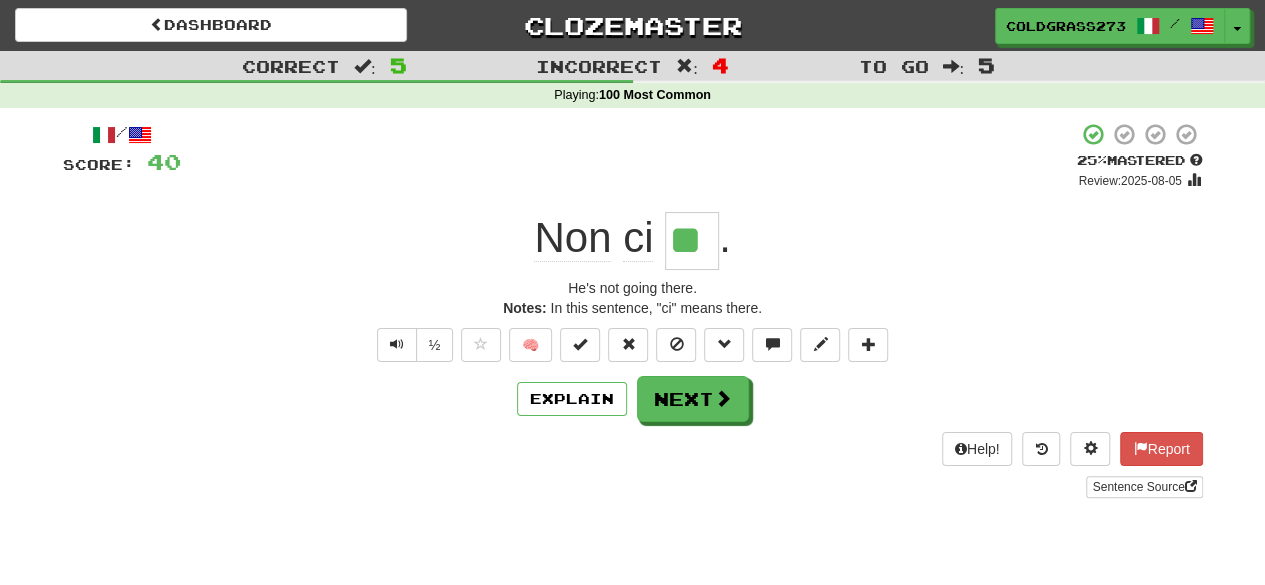 click on "ci" at bounding box center (638, 238) 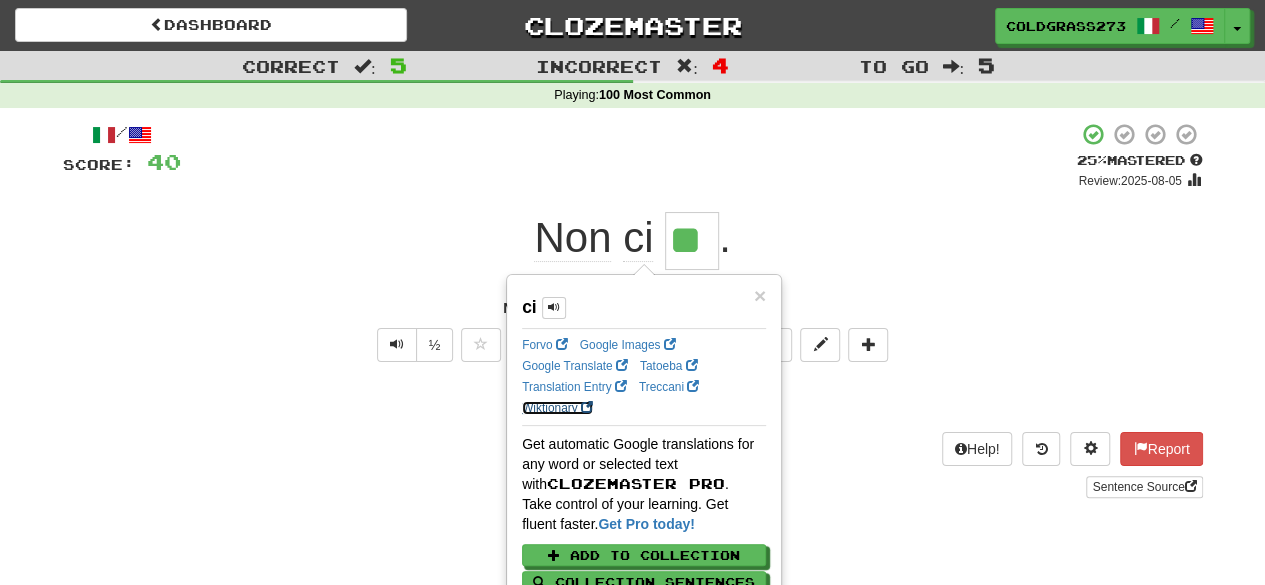 click on "Wiktionary" at bounding box center [557, 408] 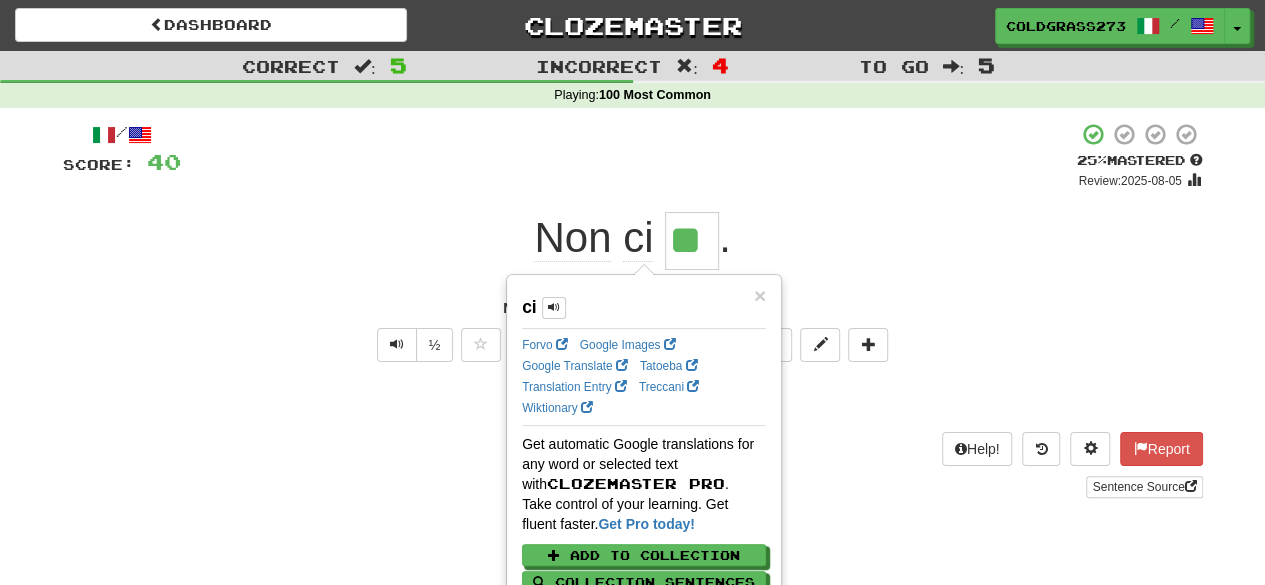 click on "Non   ci   ** ." at bounding box center [633, 240] 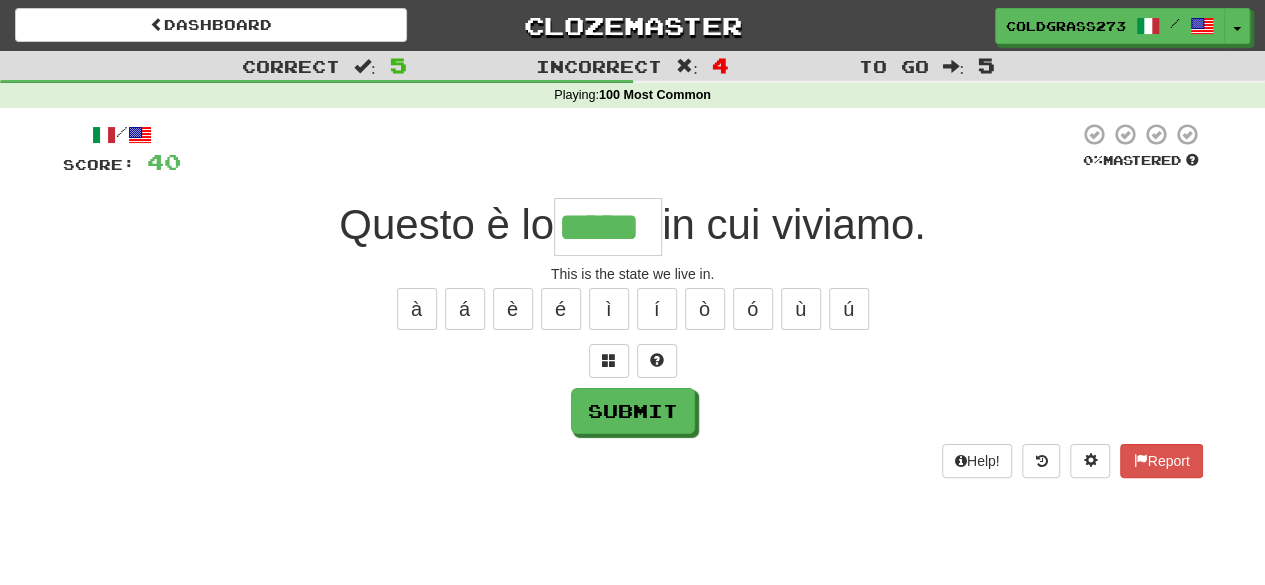 type on "*****" 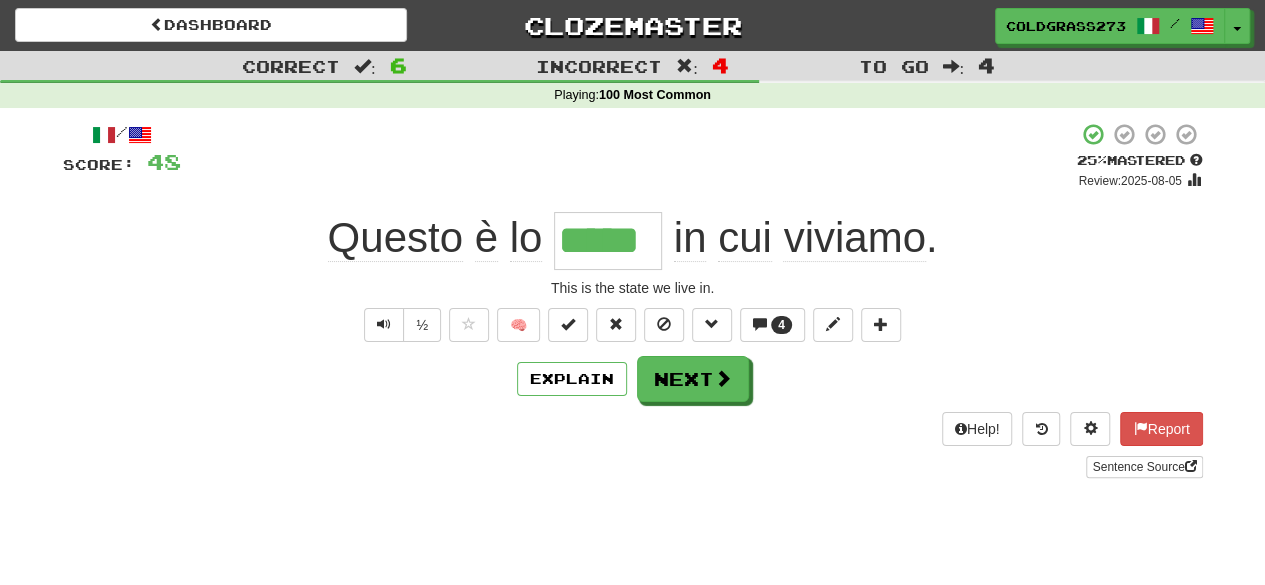 type 